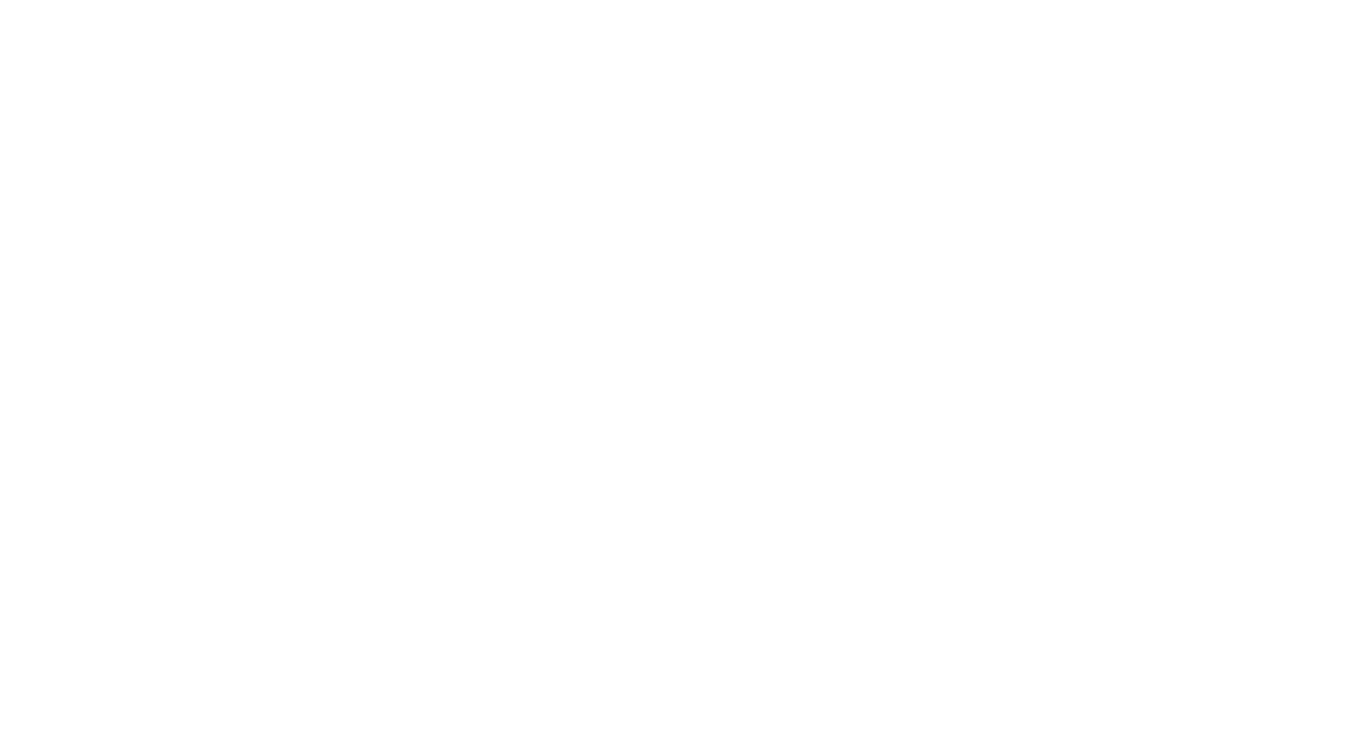 scroll, scrollTop: 0, scrollLeft: 0, axis: both 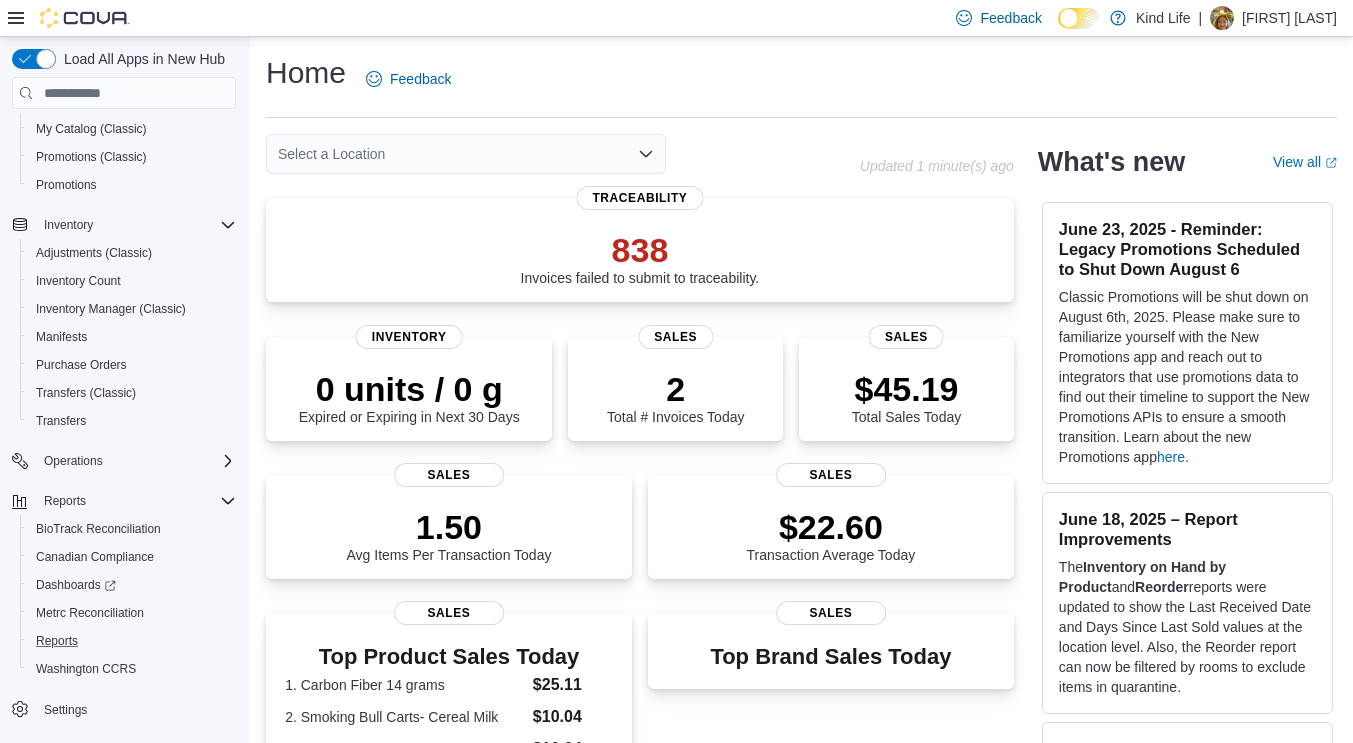 click on "Reports" at bounding box center [132, 641] 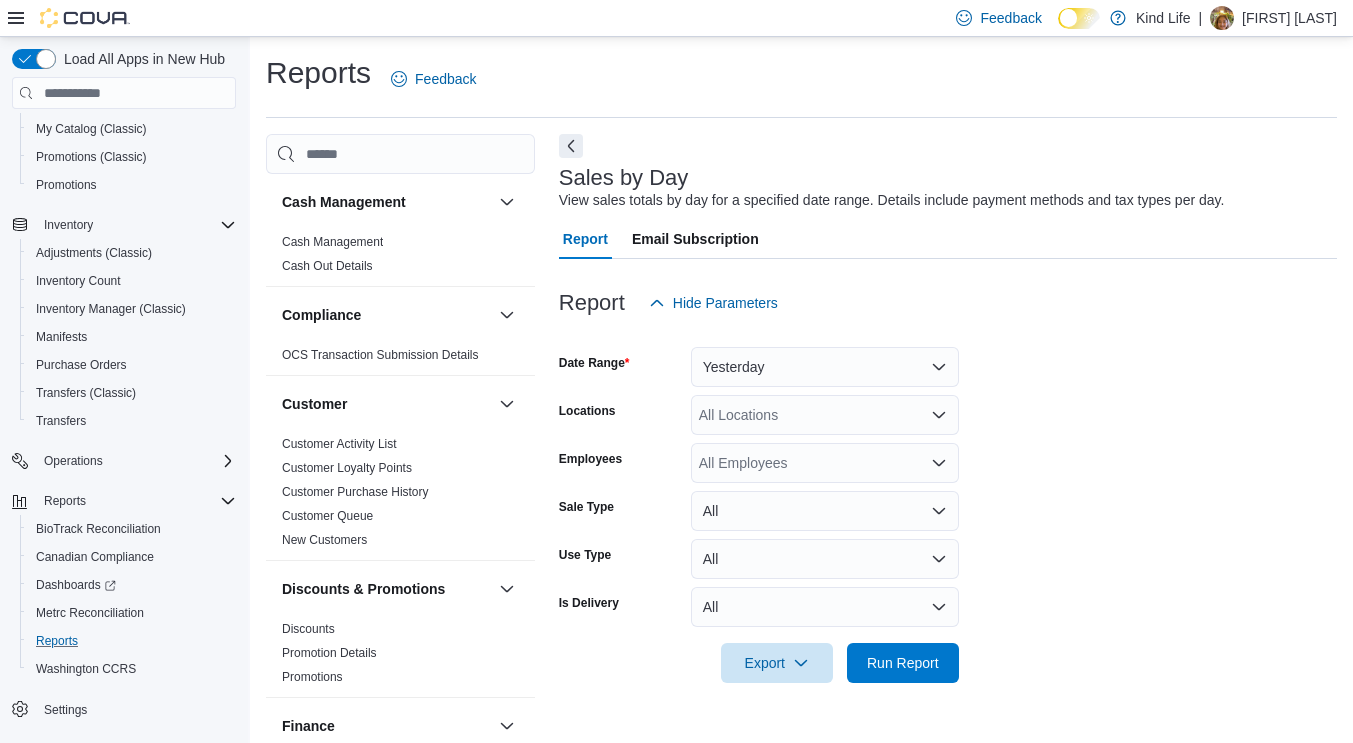scroll, scrollTop: 4, scrollLeft: 0, axis: vertical 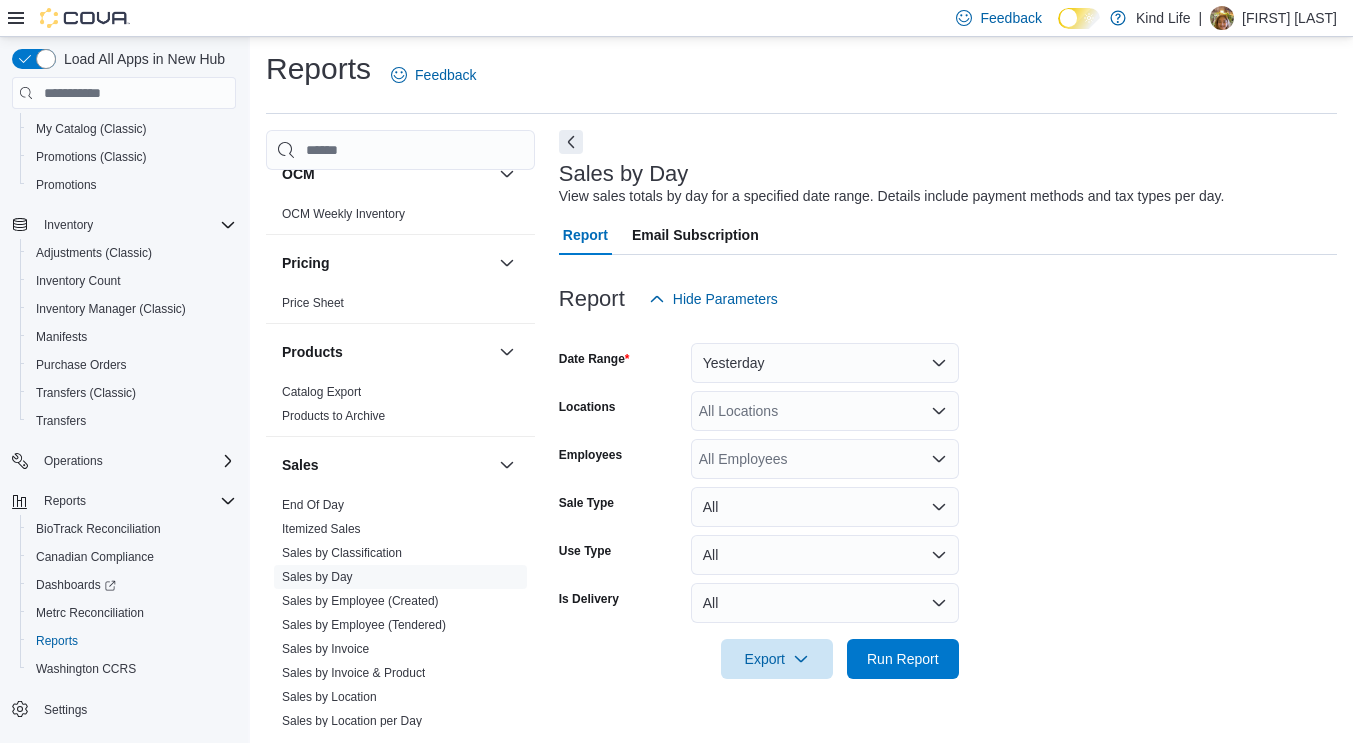 click on "Price Sheet" at bounding box center (313, 303) 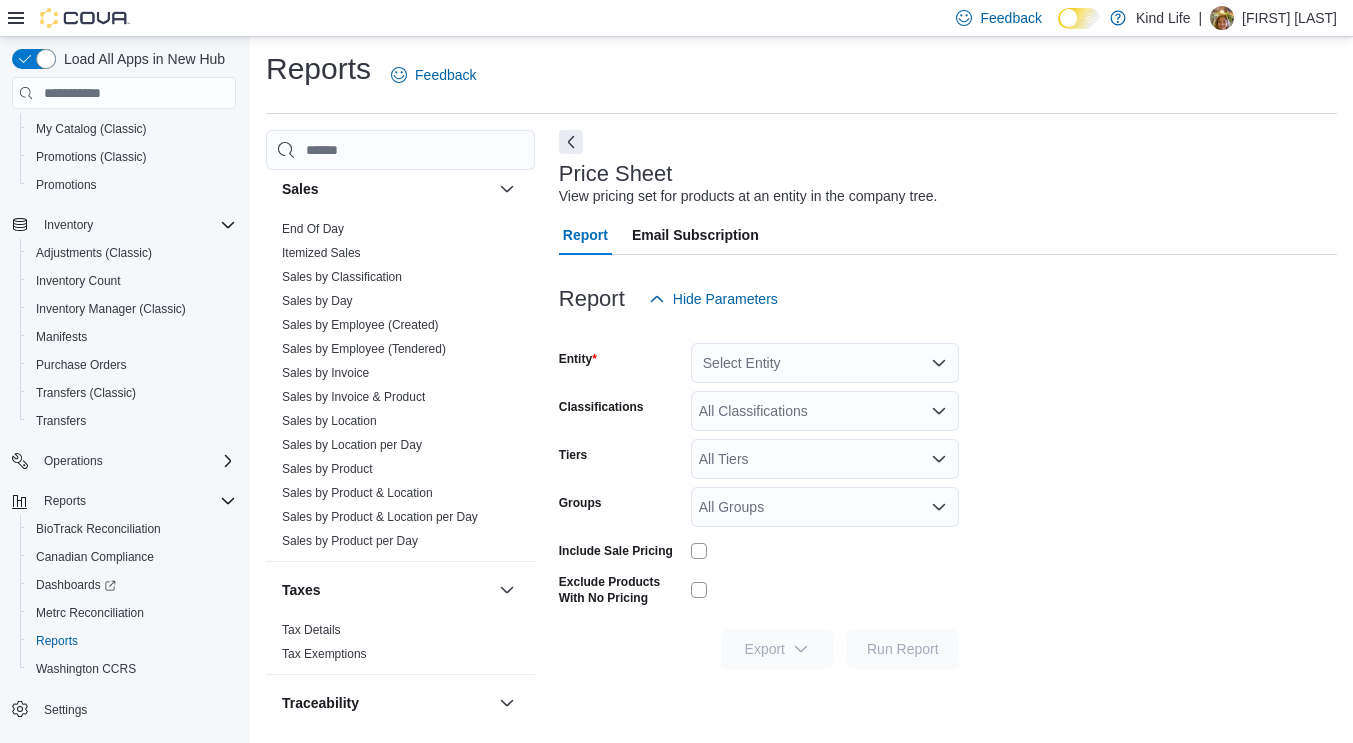 scroll, scrollTop: 1400, scrollLeft: 0, axis: vertical 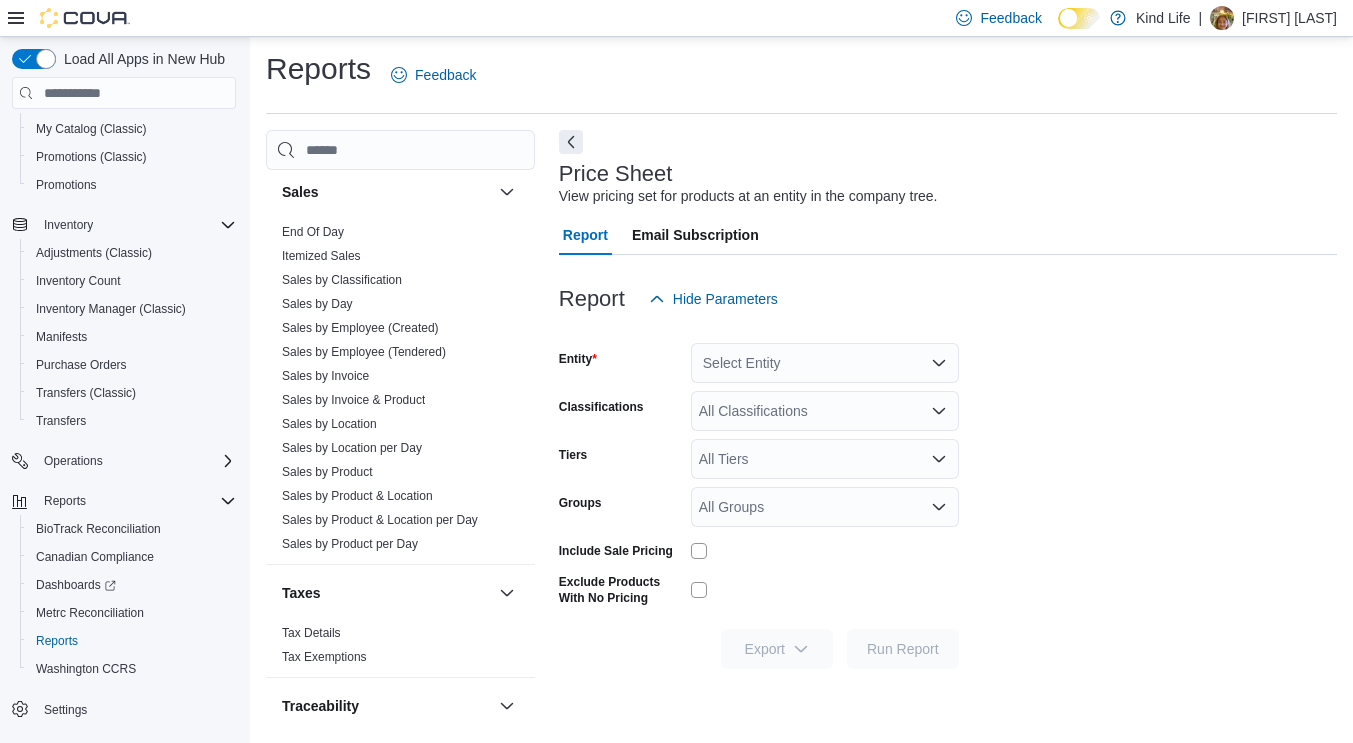 click on "Sales by Location" at bounding box center (329, 424) 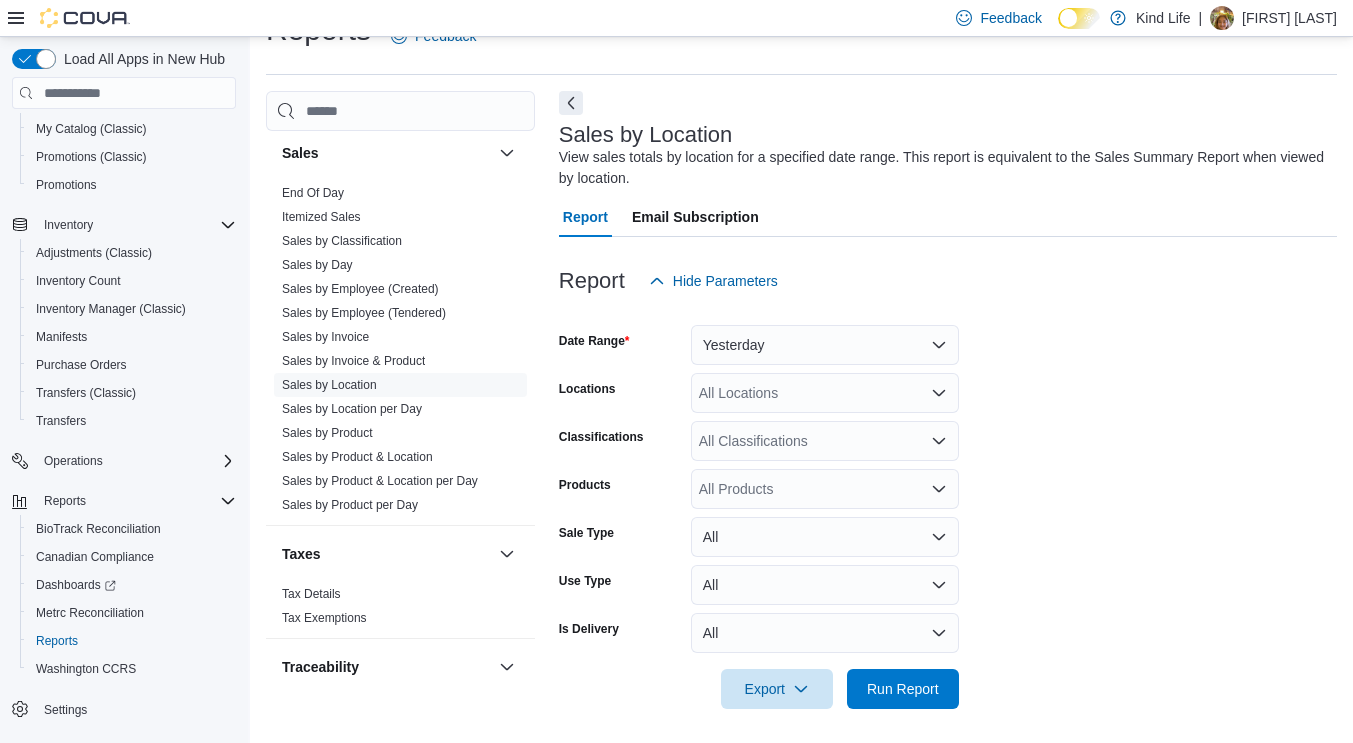 scroll, scrollTop: 49, scrollLeft: 0, axis: vertical 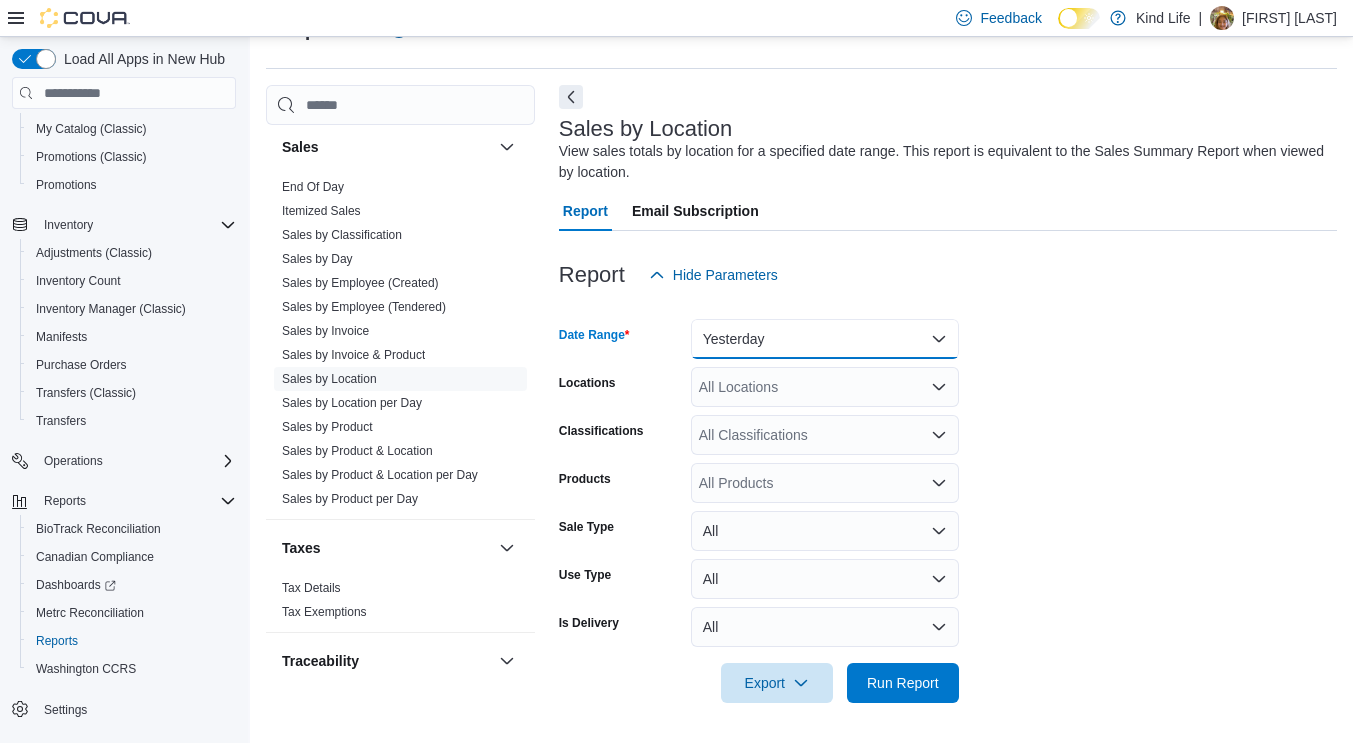 click on "Yesterday" at bounding box center [825, 339] 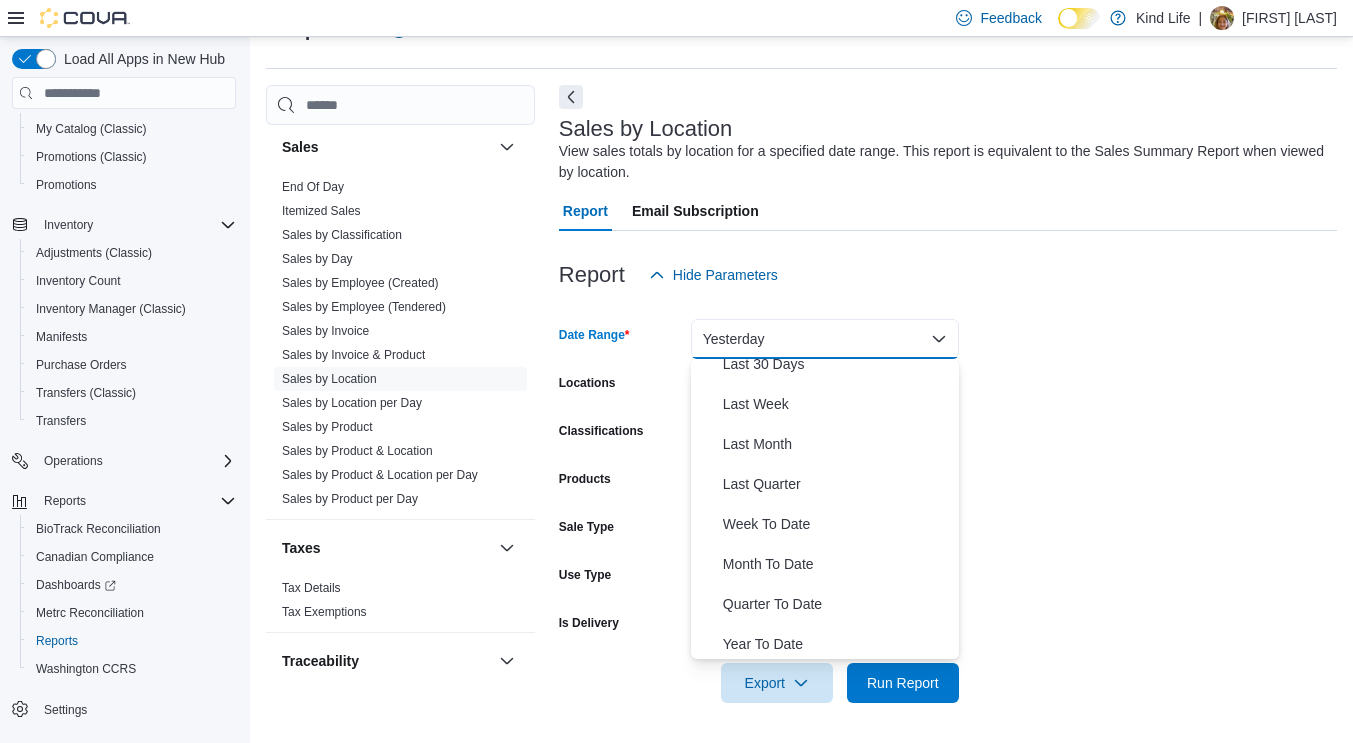 scroll, scrollTop: 300, scrollLeft: 0, axis: vertical 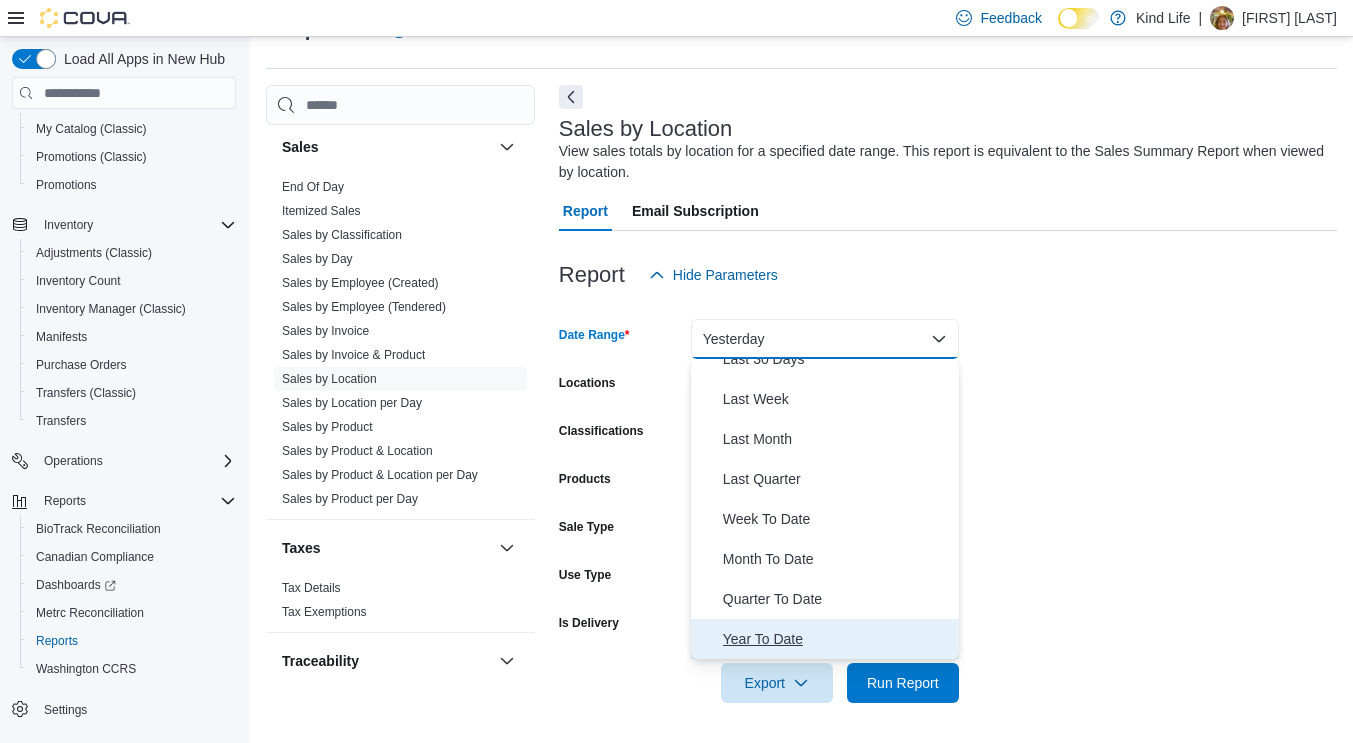 click on "Year To Date" at bounding box center (837, 639) 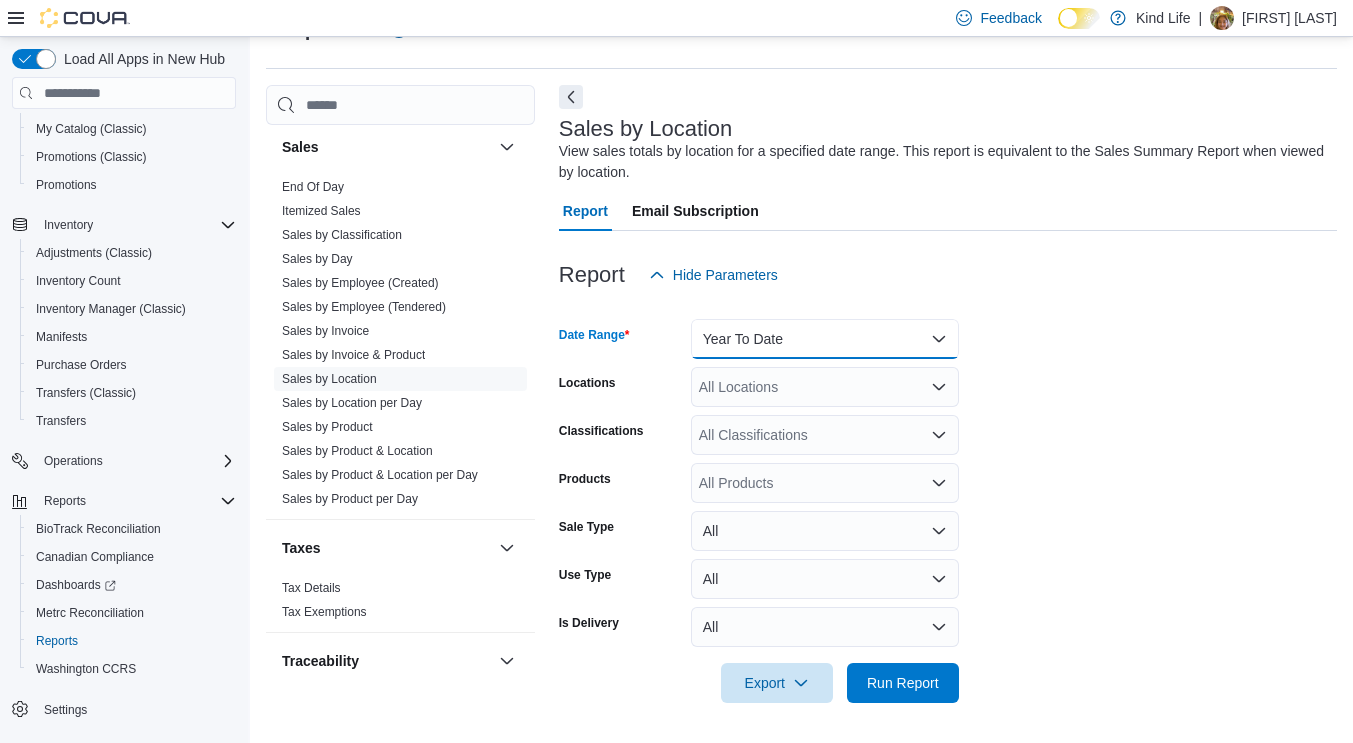 click on "Year To Date" at bounding box center (825, 339) 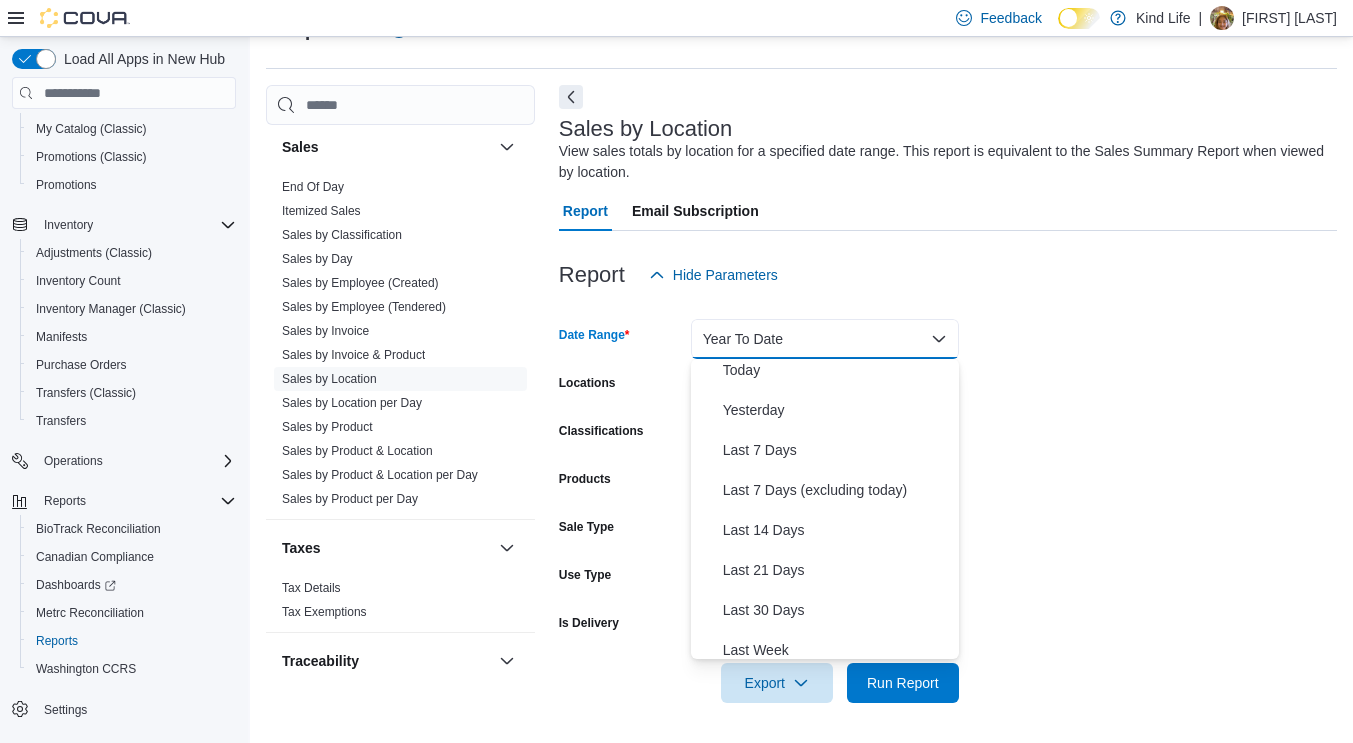 scroll, scrollTop: 0, scrollLeft: 0, axis: both 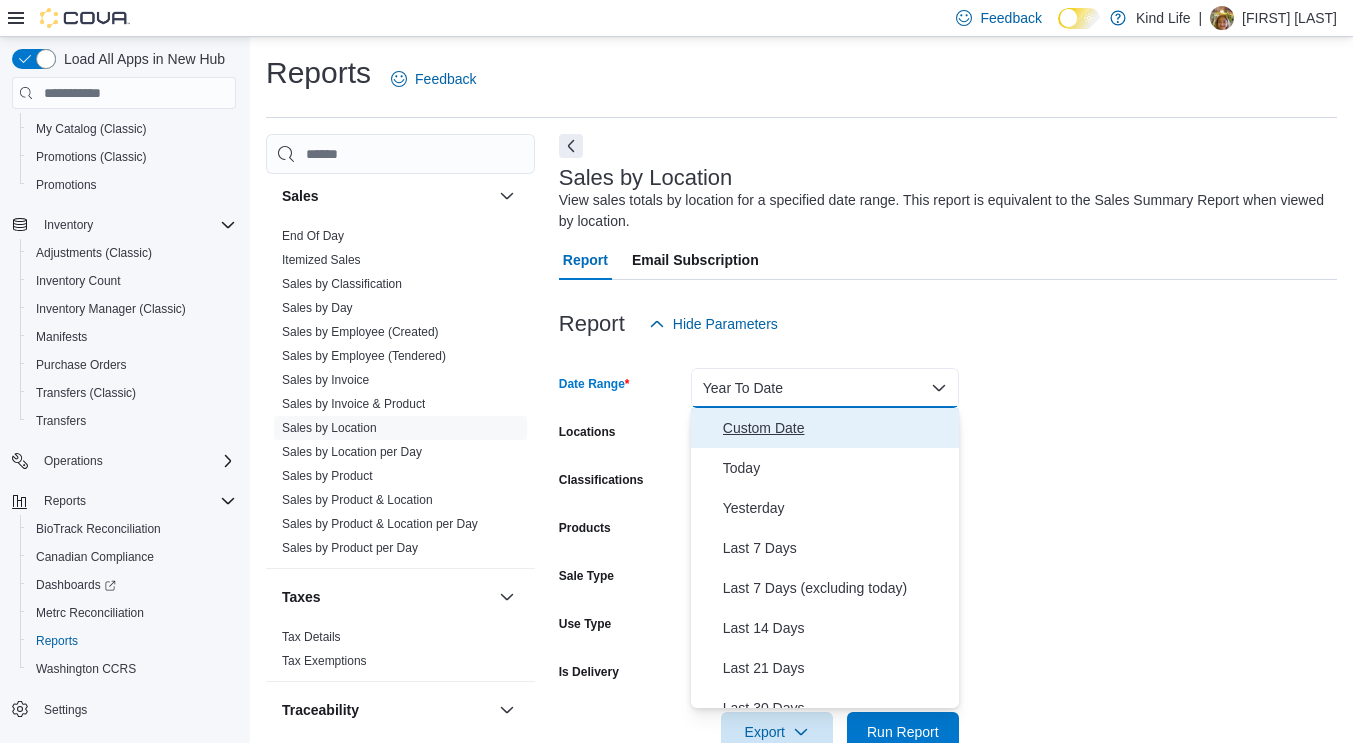 click on "Custom Date" at bounding box center (837, 428) 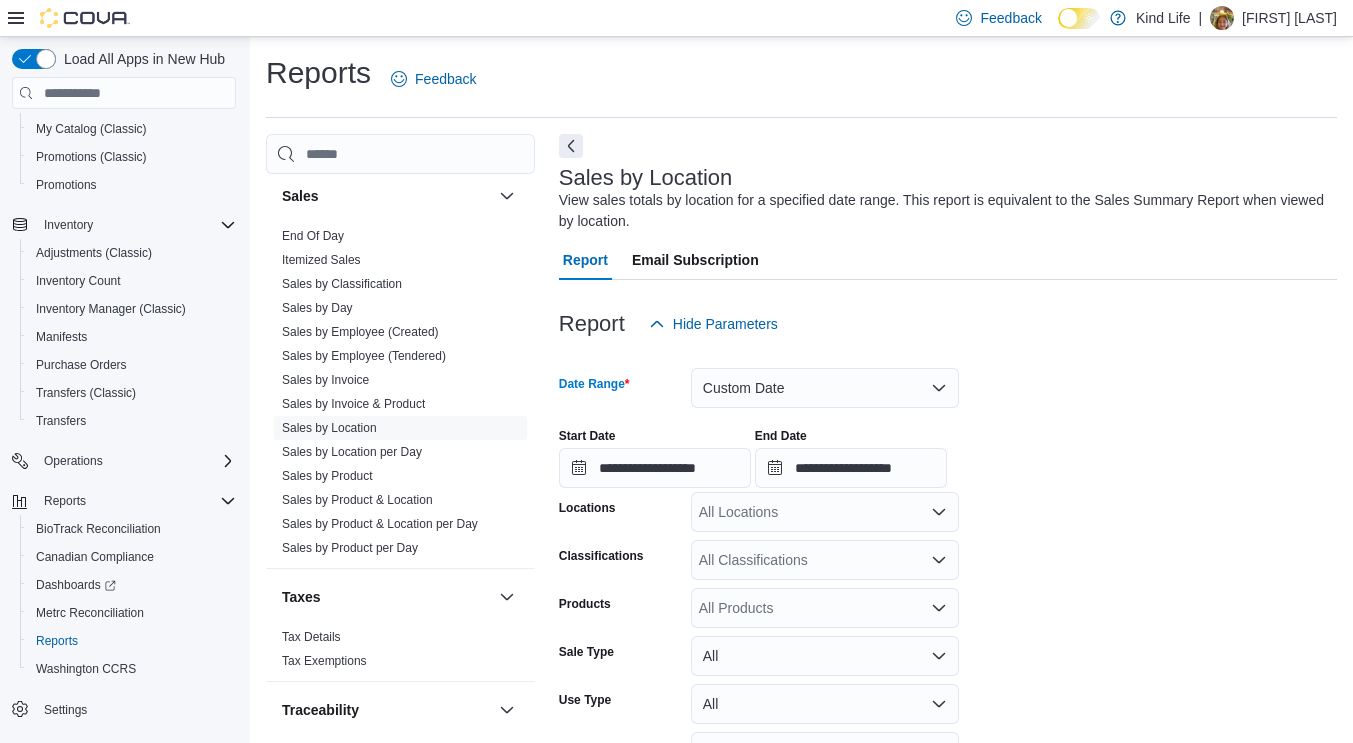 click at bounding box center (948, 292) 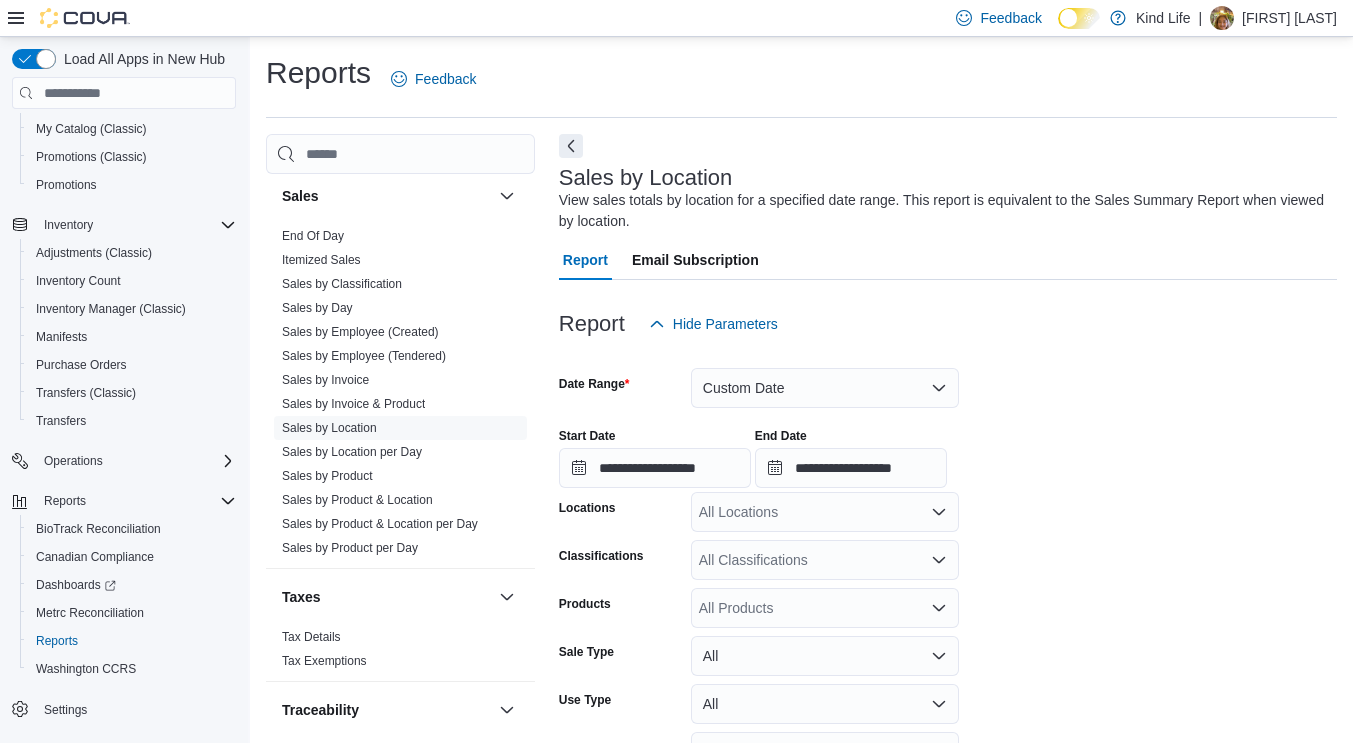 scroll, scrollTop: 125, scrollLeft: 0, axis: vertical 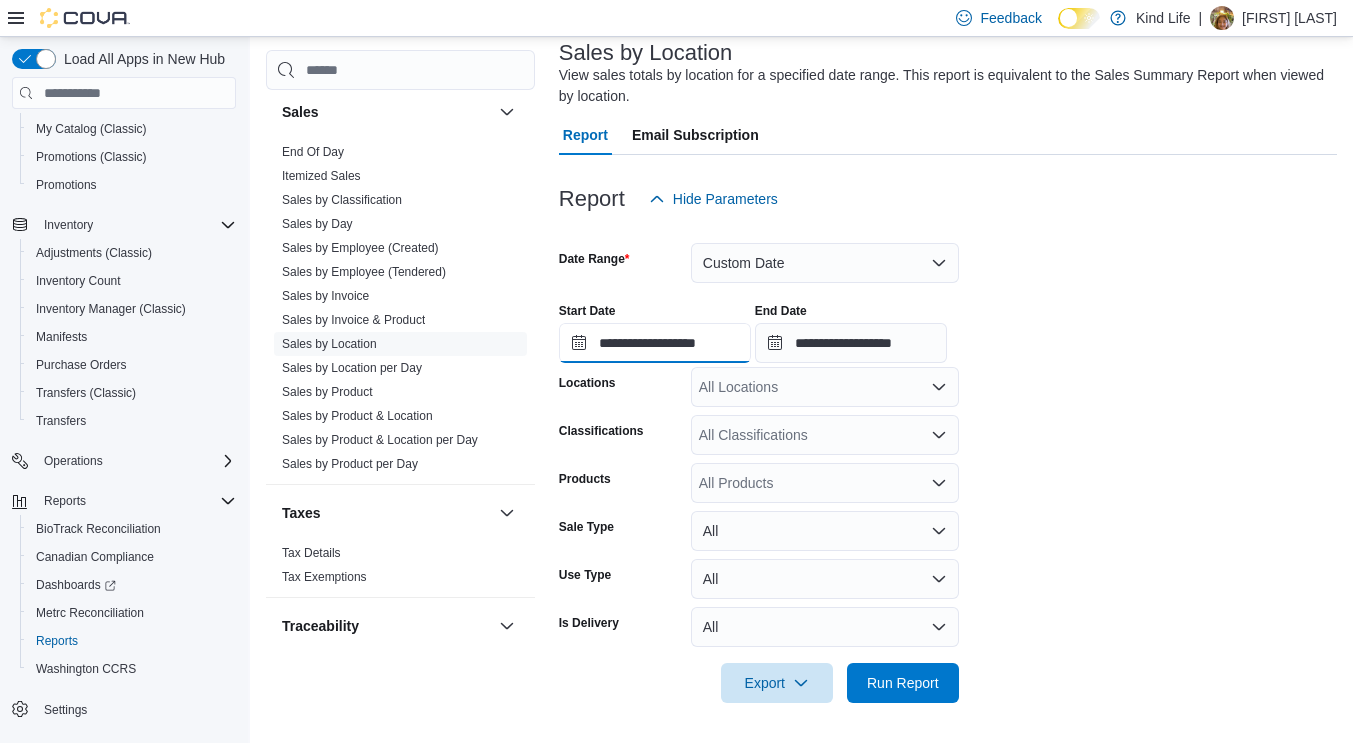 click on "**********" at bounding box center (655, 343) 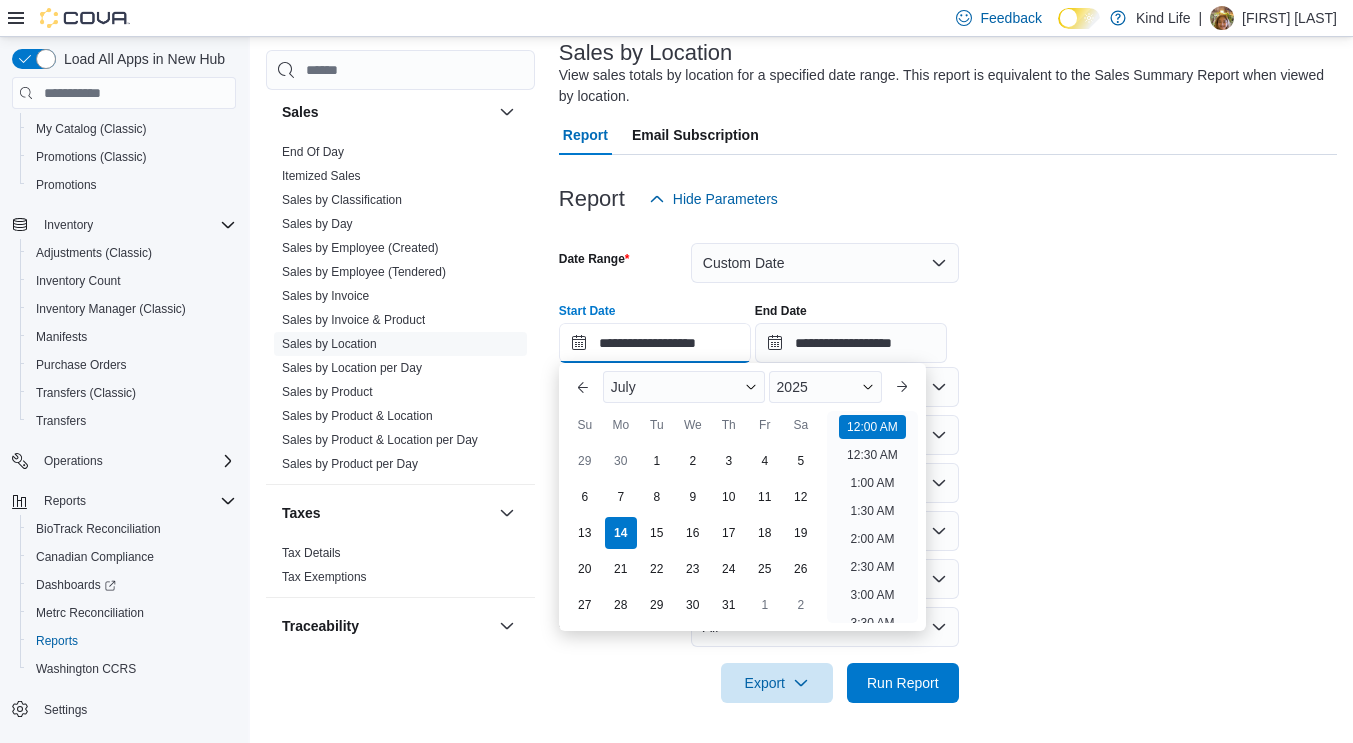 scroll, scrollTop: 62, scrollLeft: 0, axis: vertical 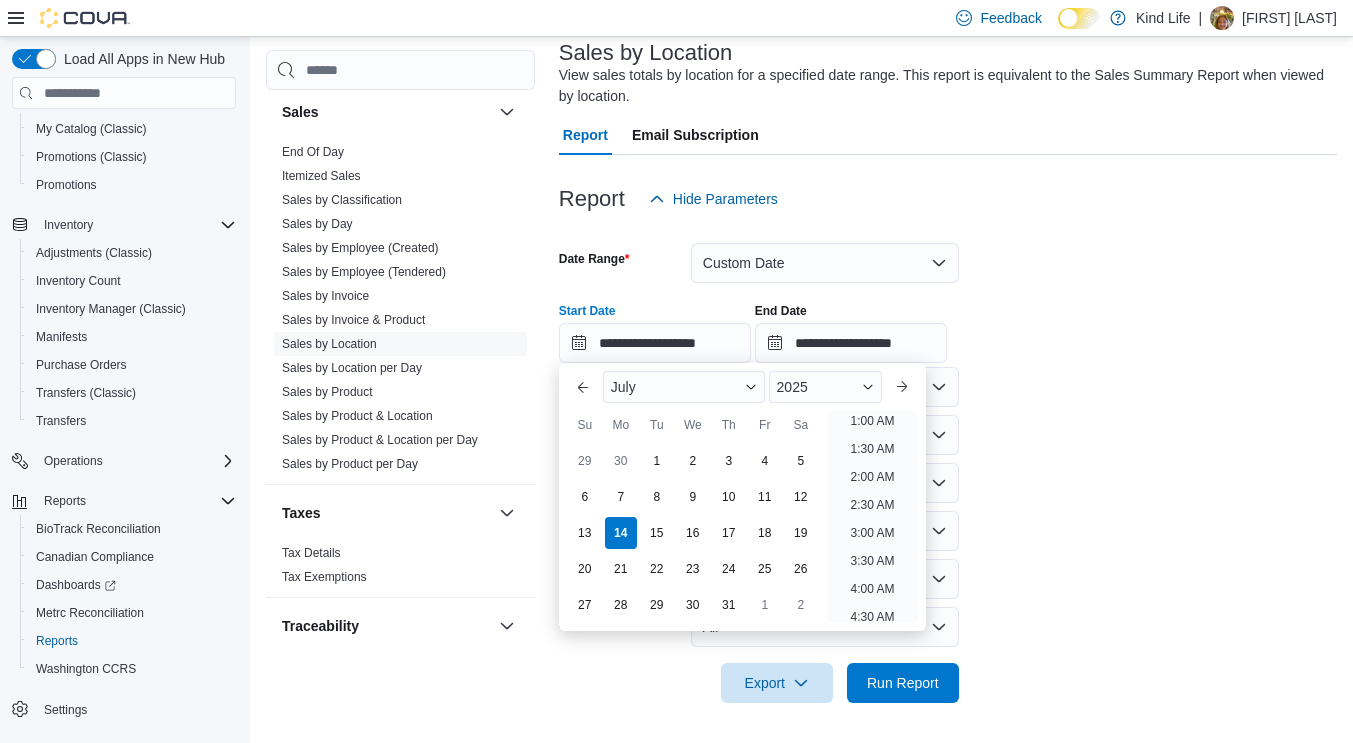 click on "2025" at bounding box center (826, 387) 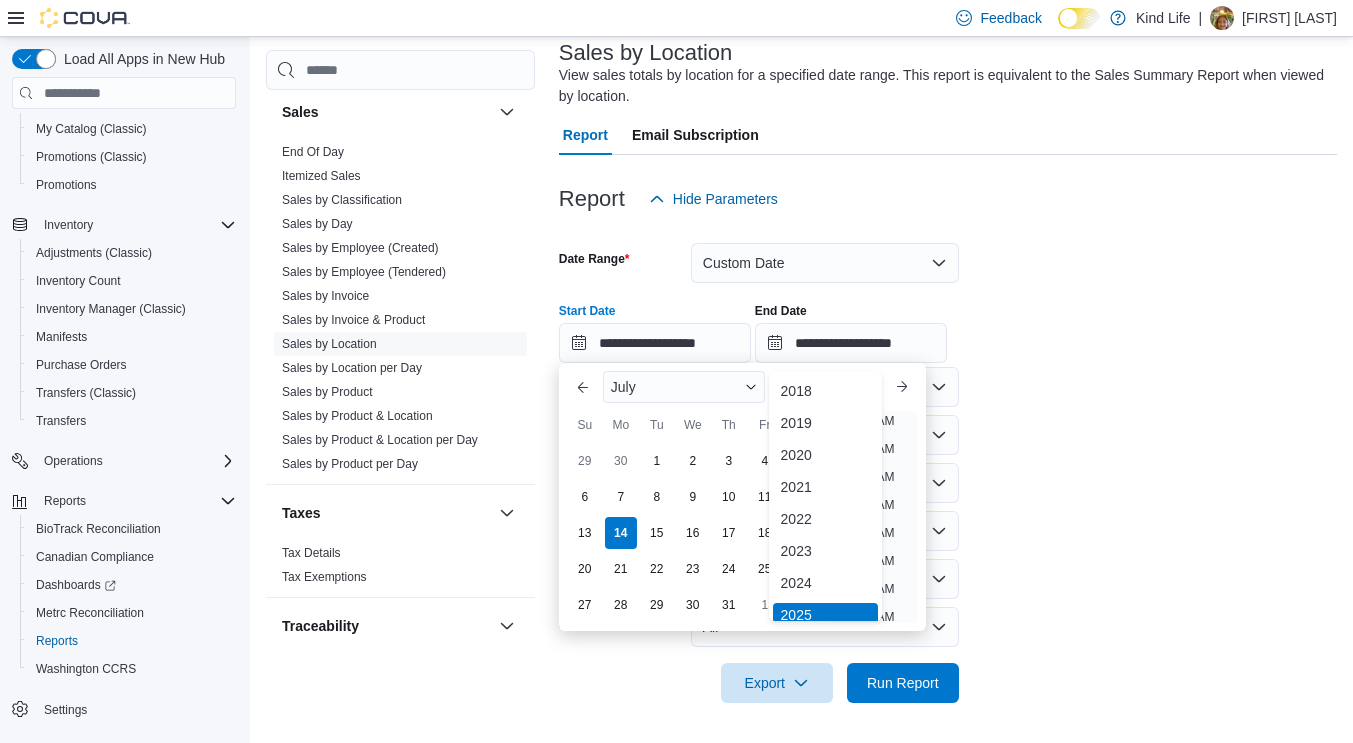 scroll, scrollTop: 6, scrollLeft: 0, axis: vertical 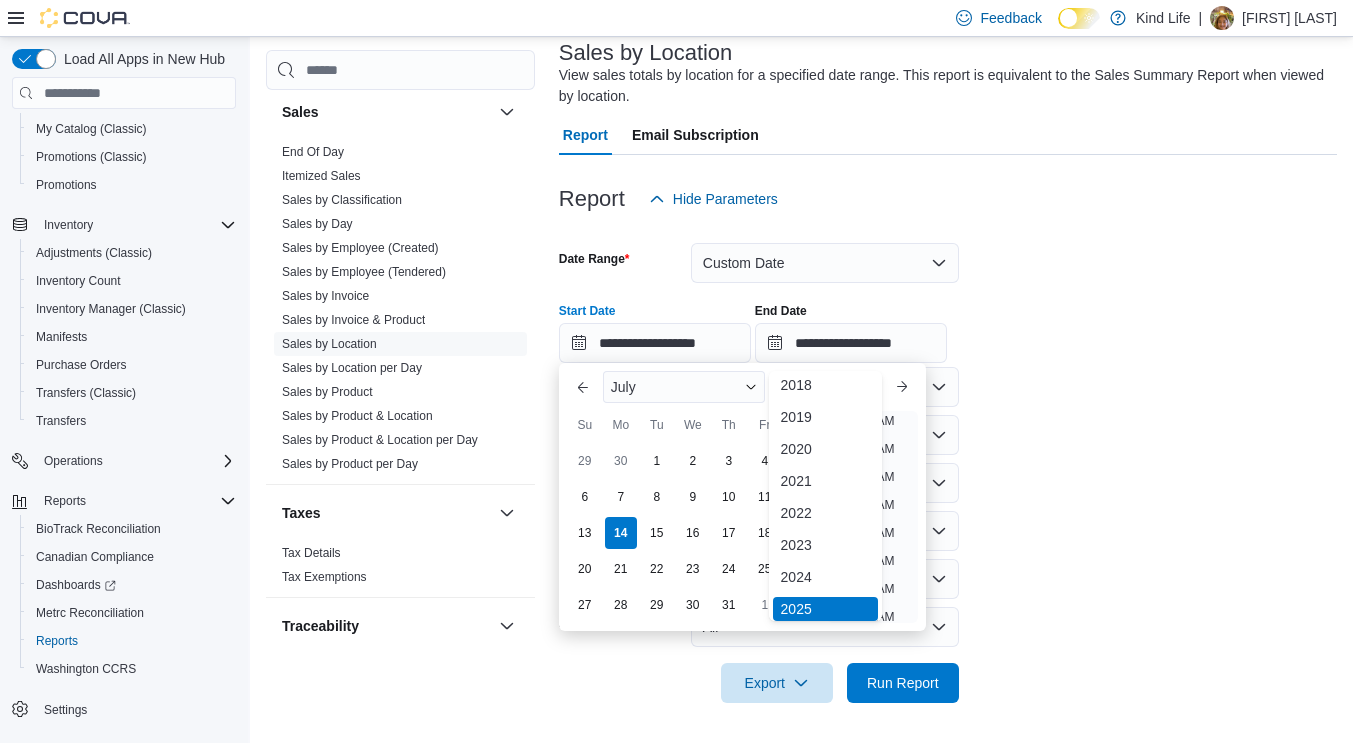 click on "2024" at bounding box center (826, 577) 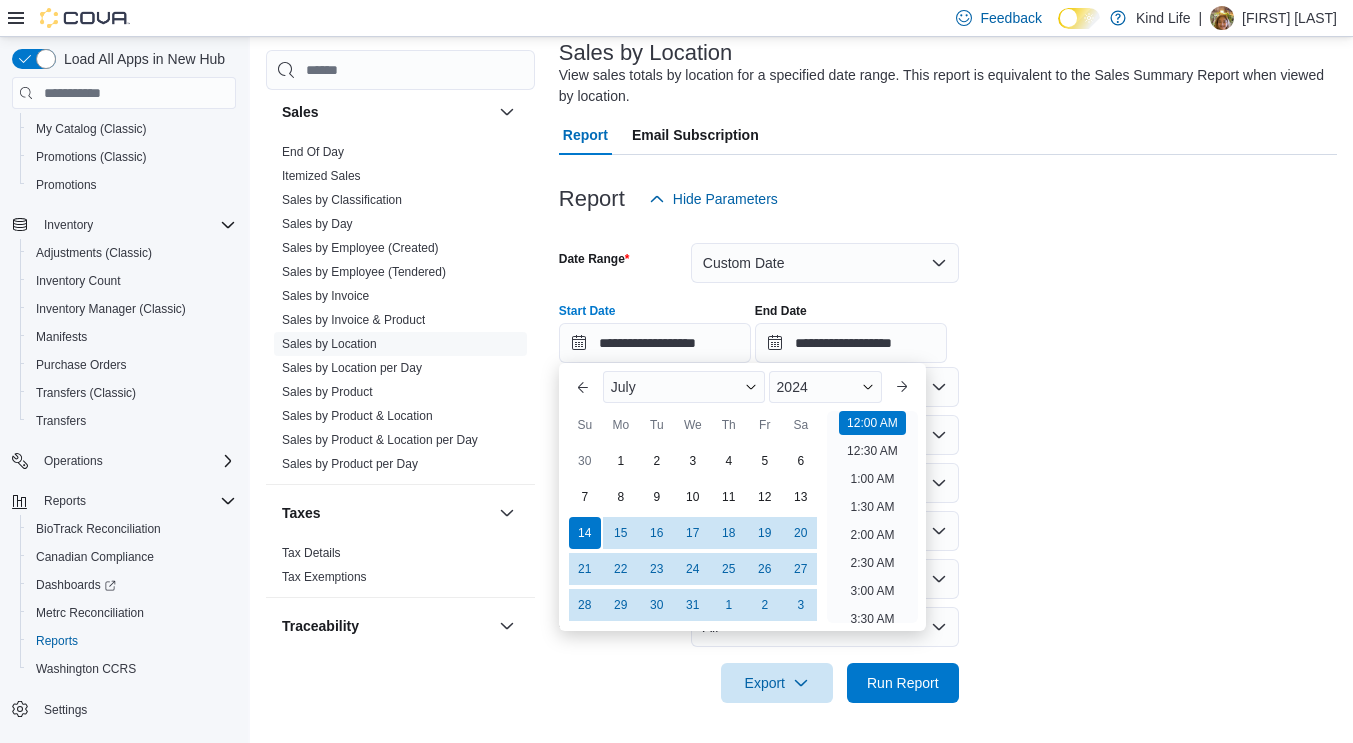 click on "July" at bounding box center (684, 387) 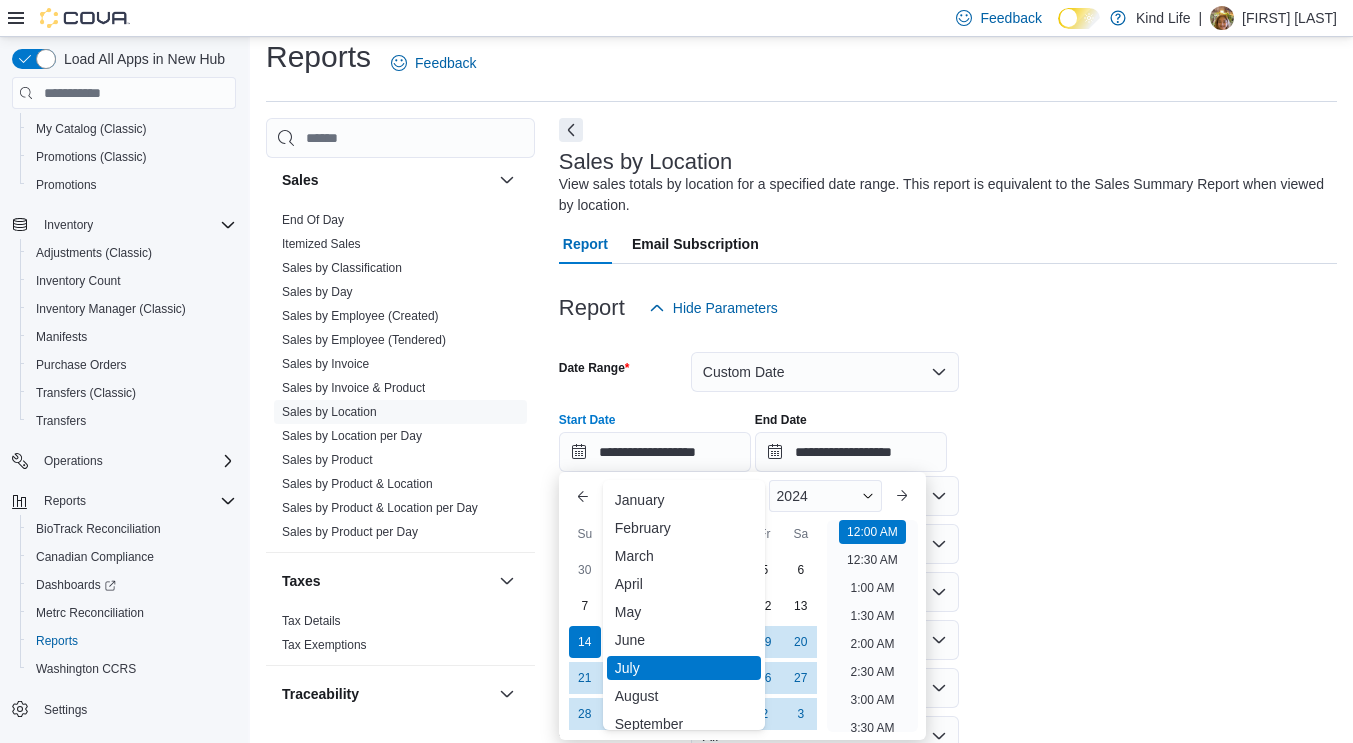scroll, scrollTop: 0, scrollLeft: 0, axis: both 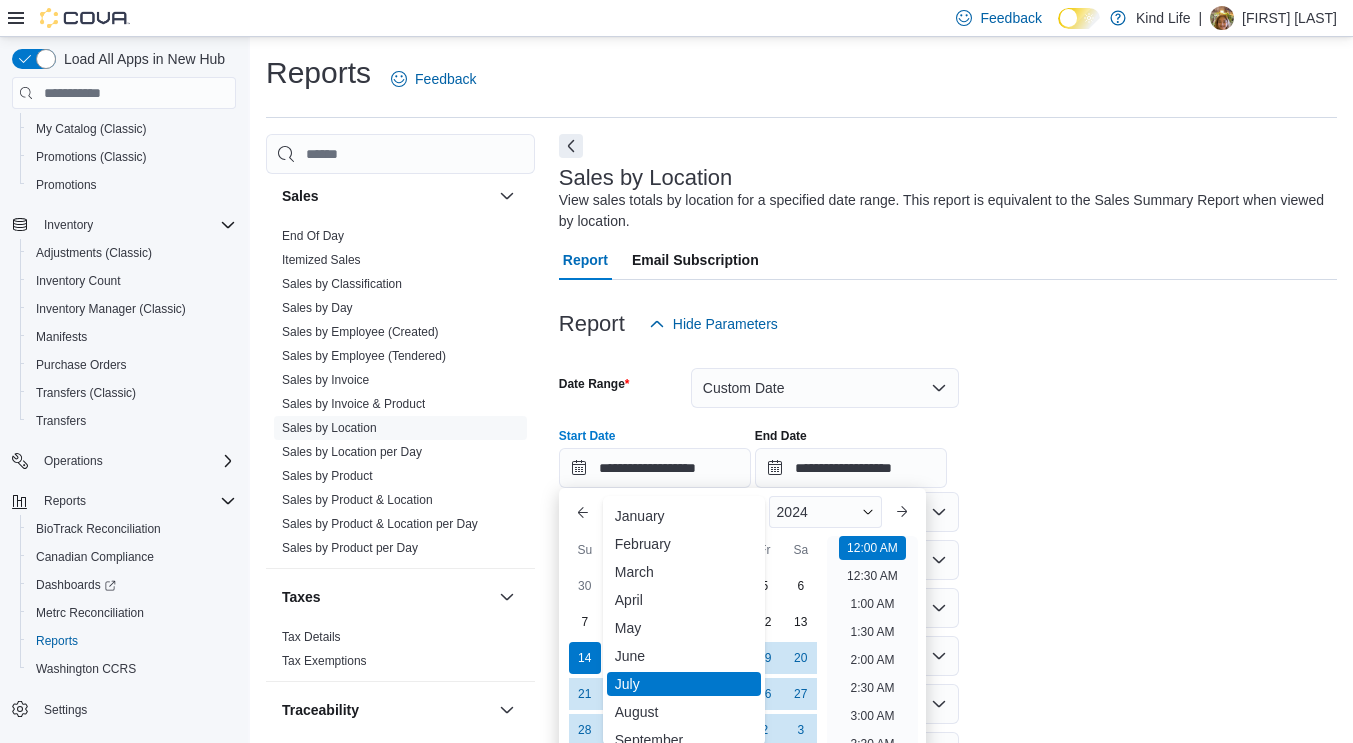 click on "January" at bounding box center [684, 516] 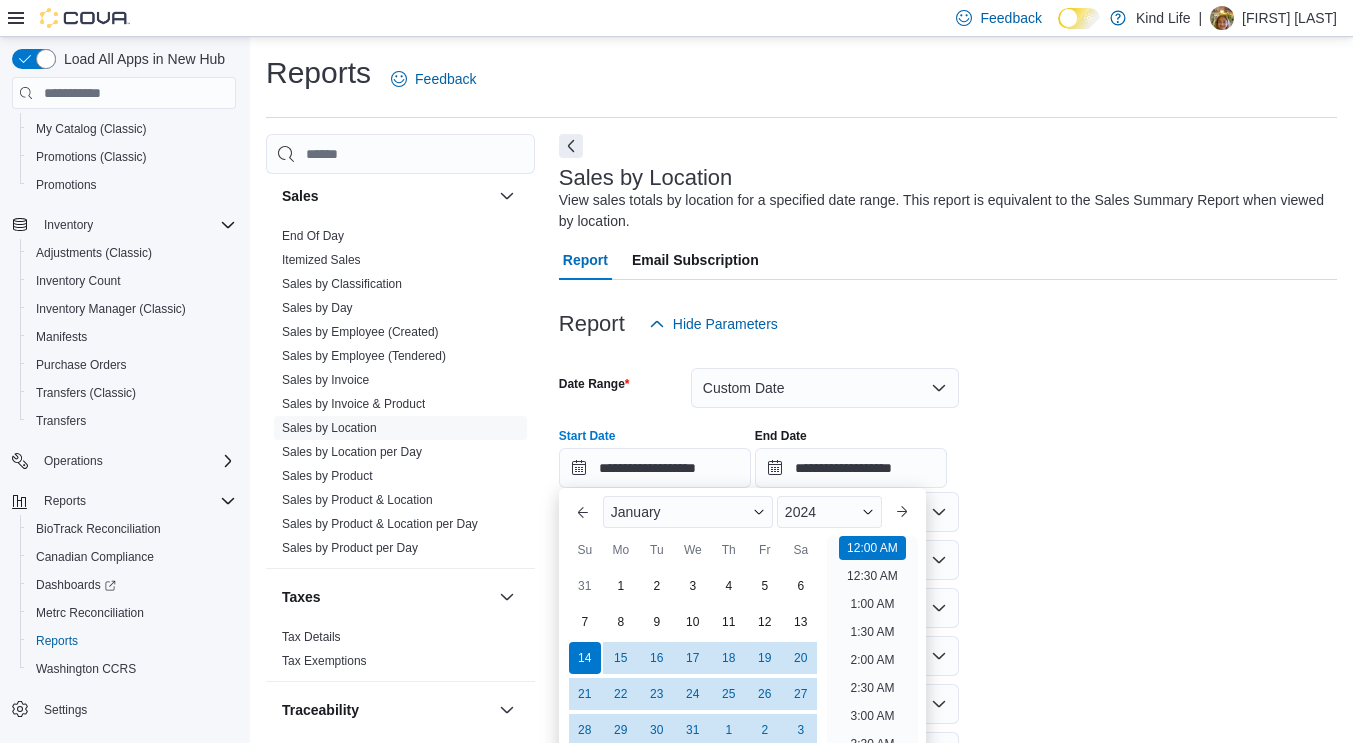 click on "**********" at bounding box center [948, 586] 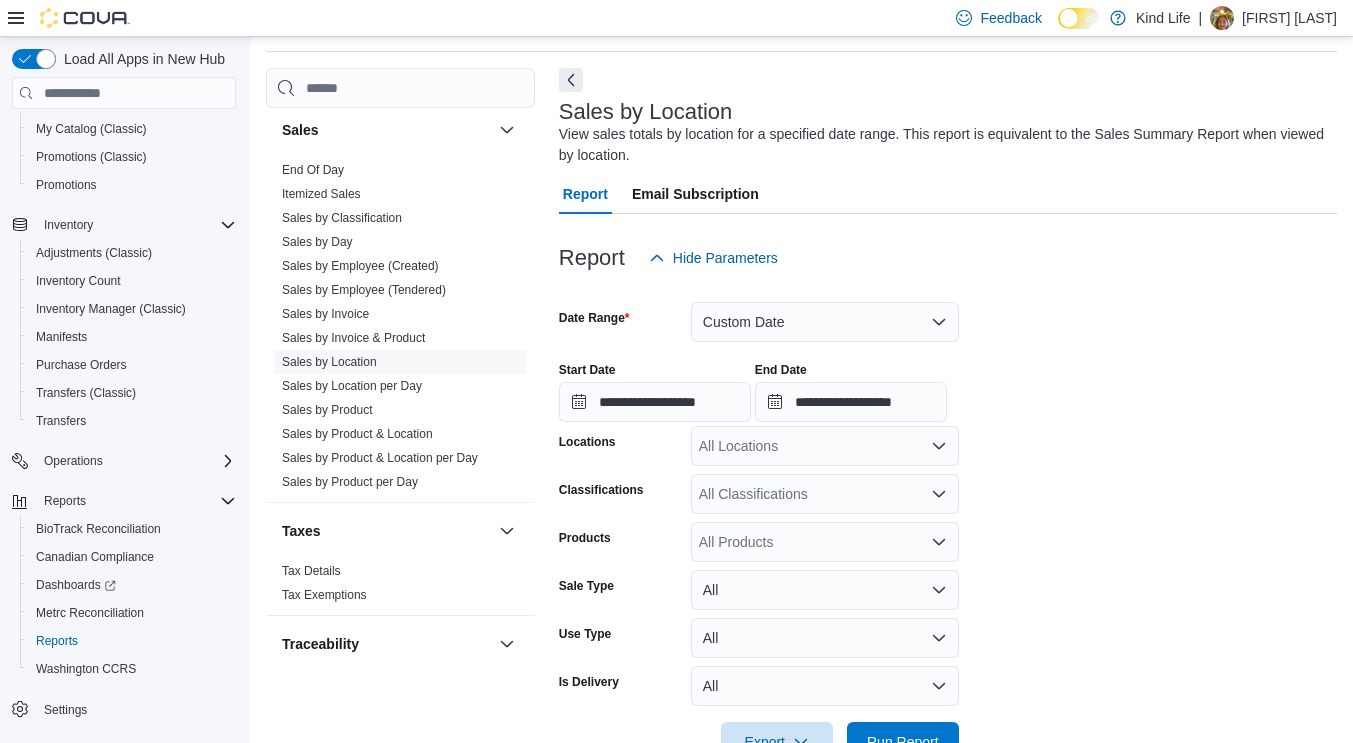 scroll, scrollTop: 125, scrollLeft: 0, axis: vertical 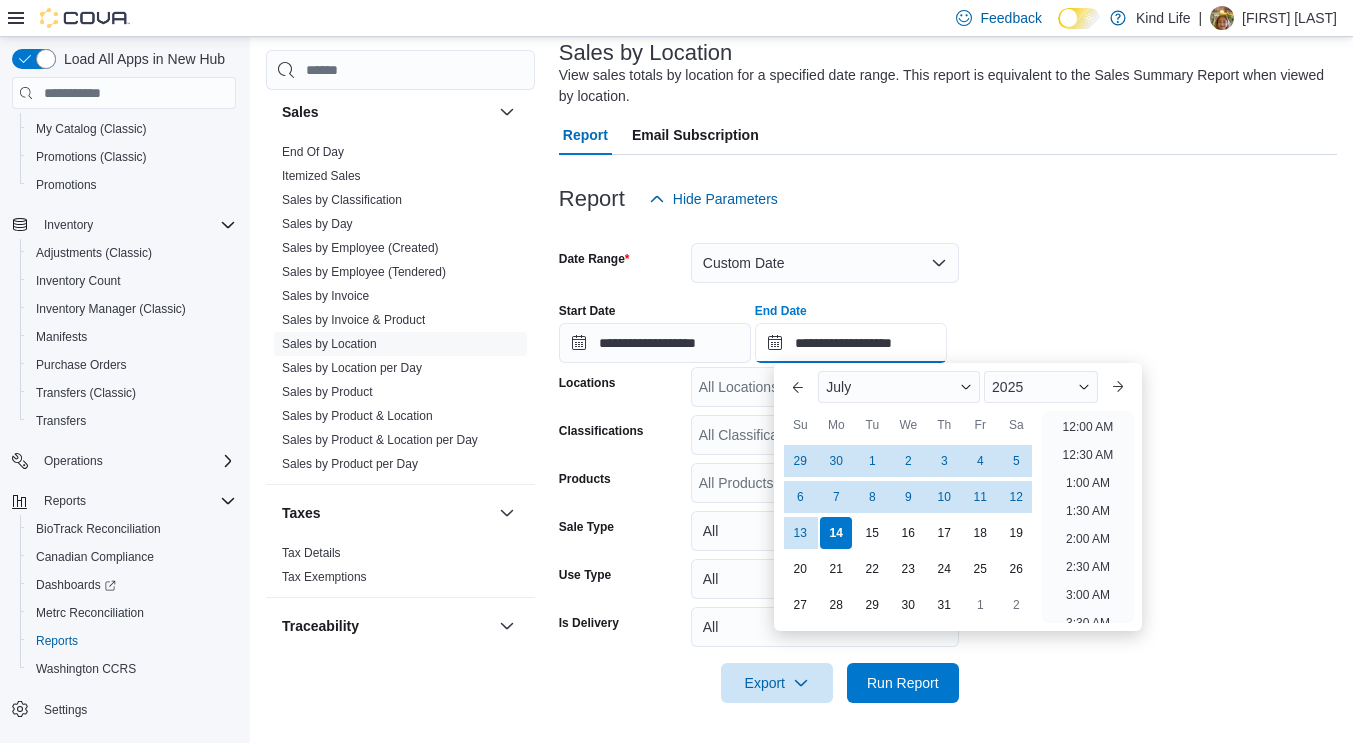 click on "**********" at bounding box center (851, 343) 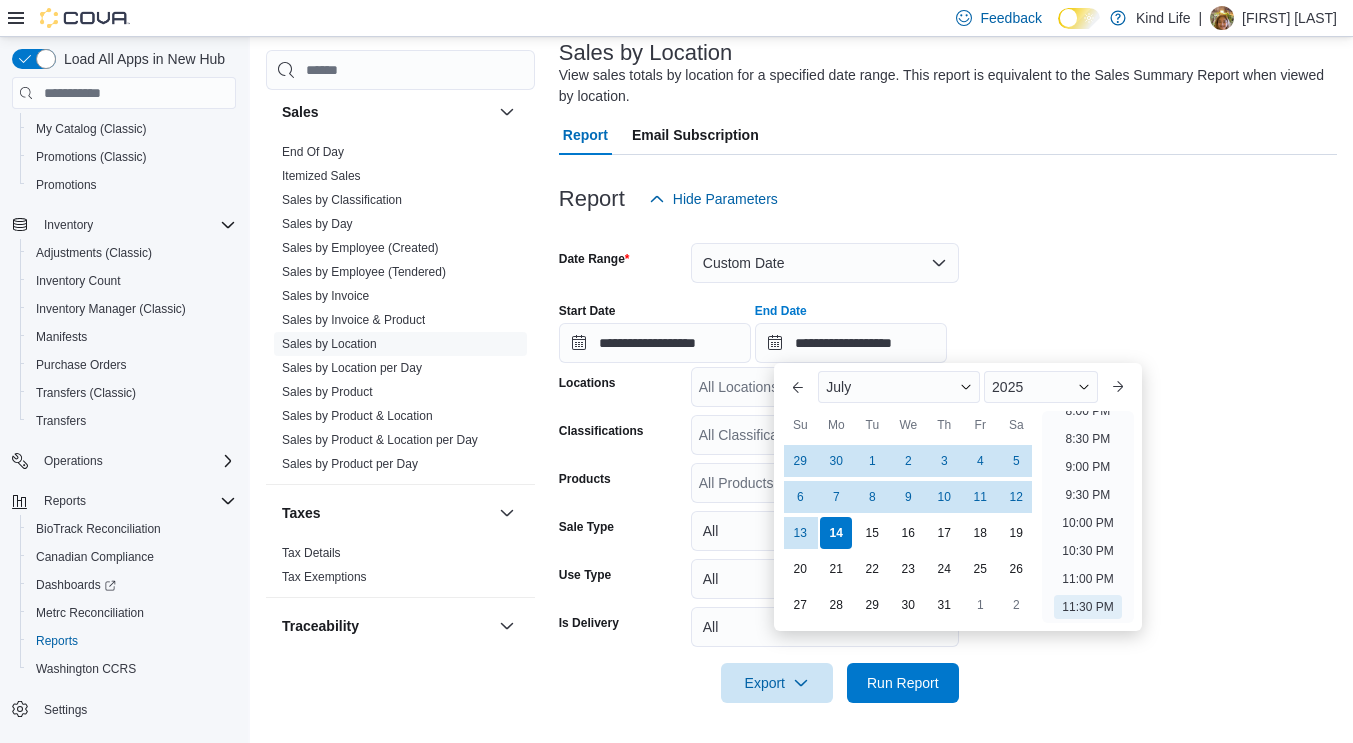click on "2025" at bounding box center [1041, 387] 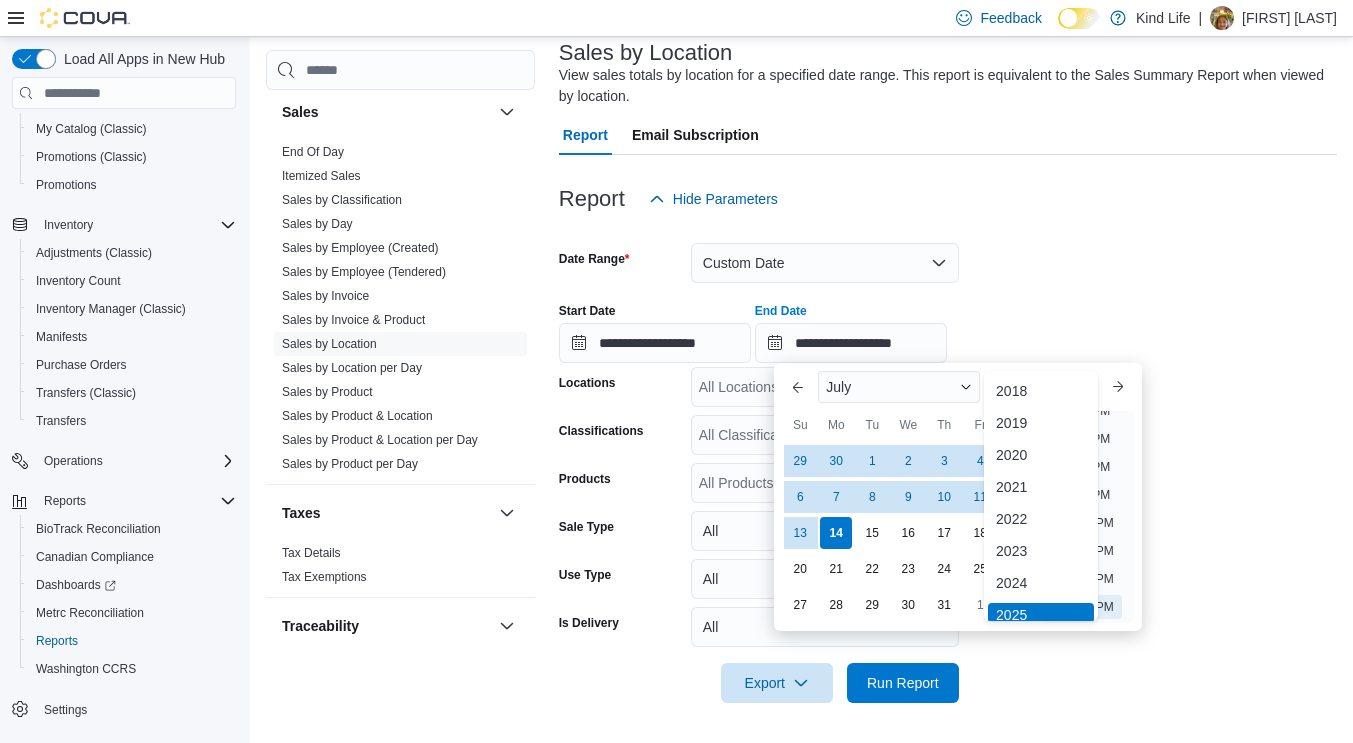 scroll, scrollTop: 6, scrollLeft: 0, axis: vertical 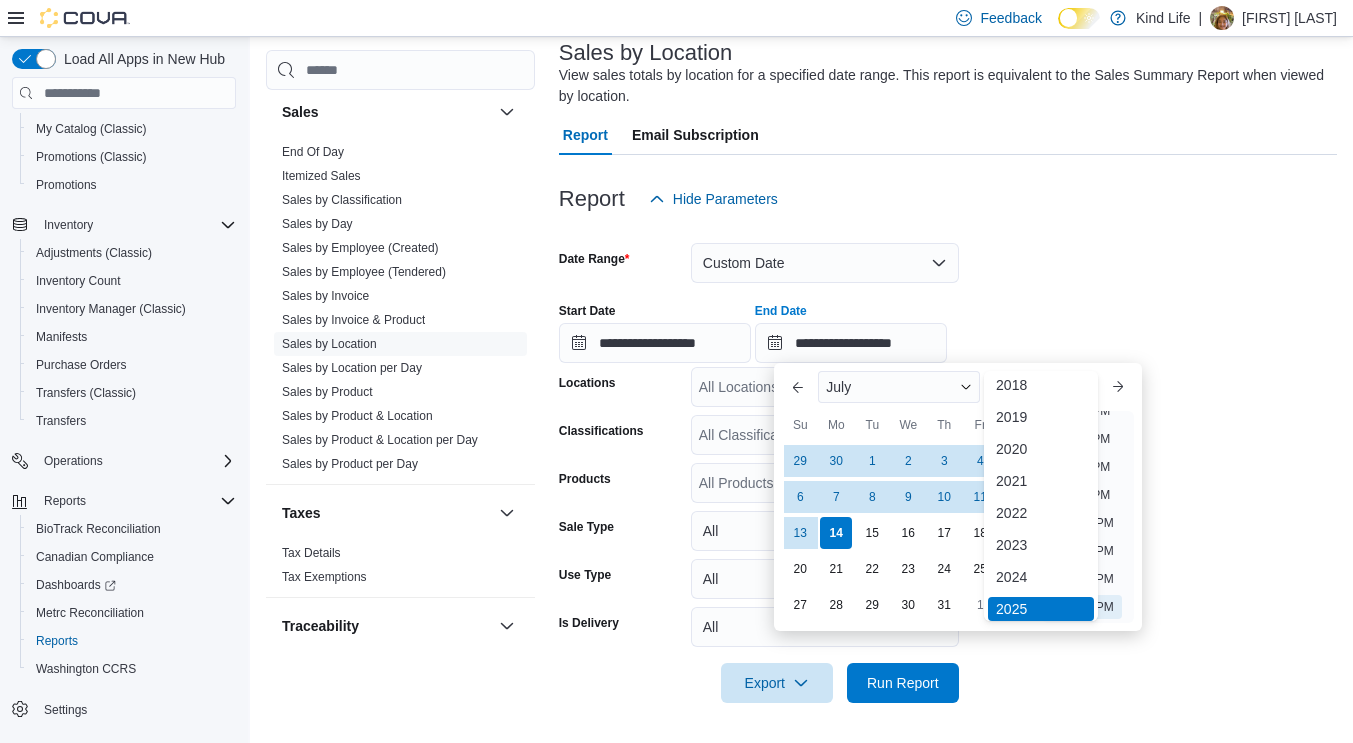 click on "2024" at bounding box center [1041, 577] 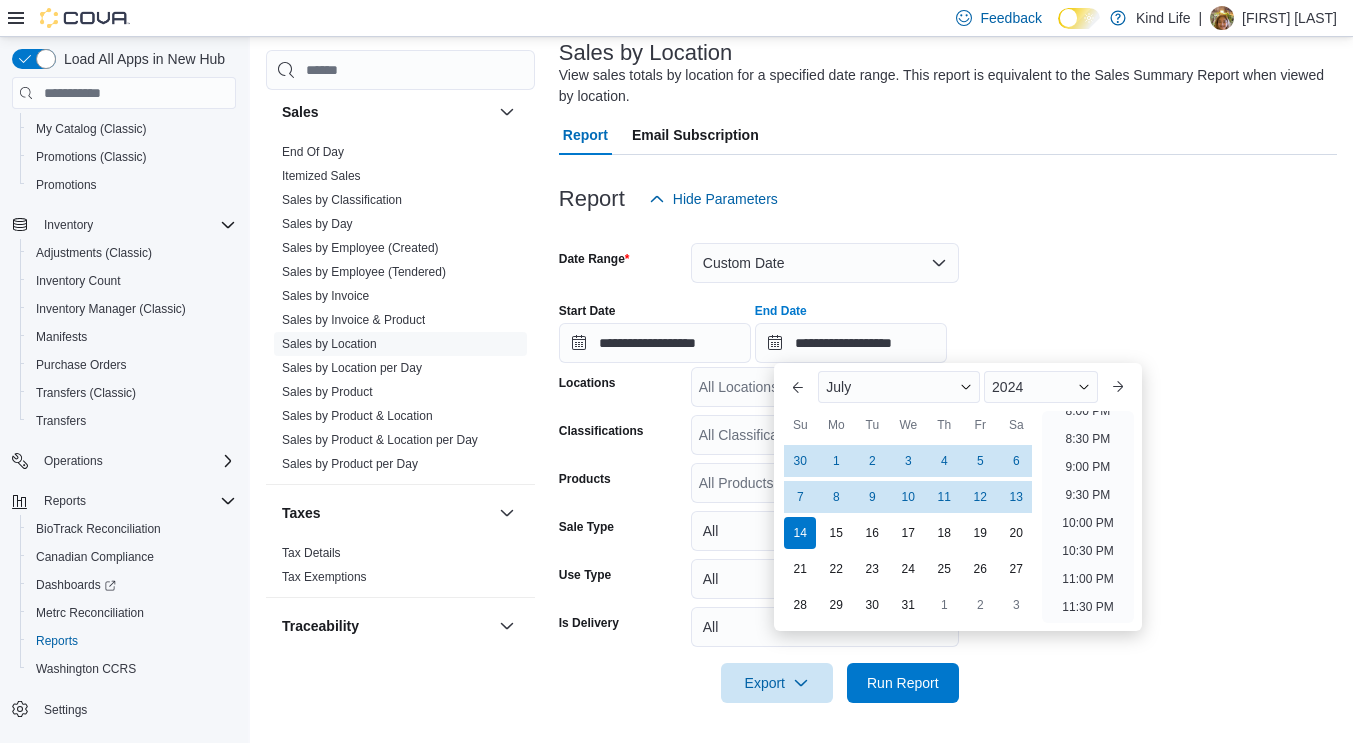 click on "July" at bounding box center (899, 387) 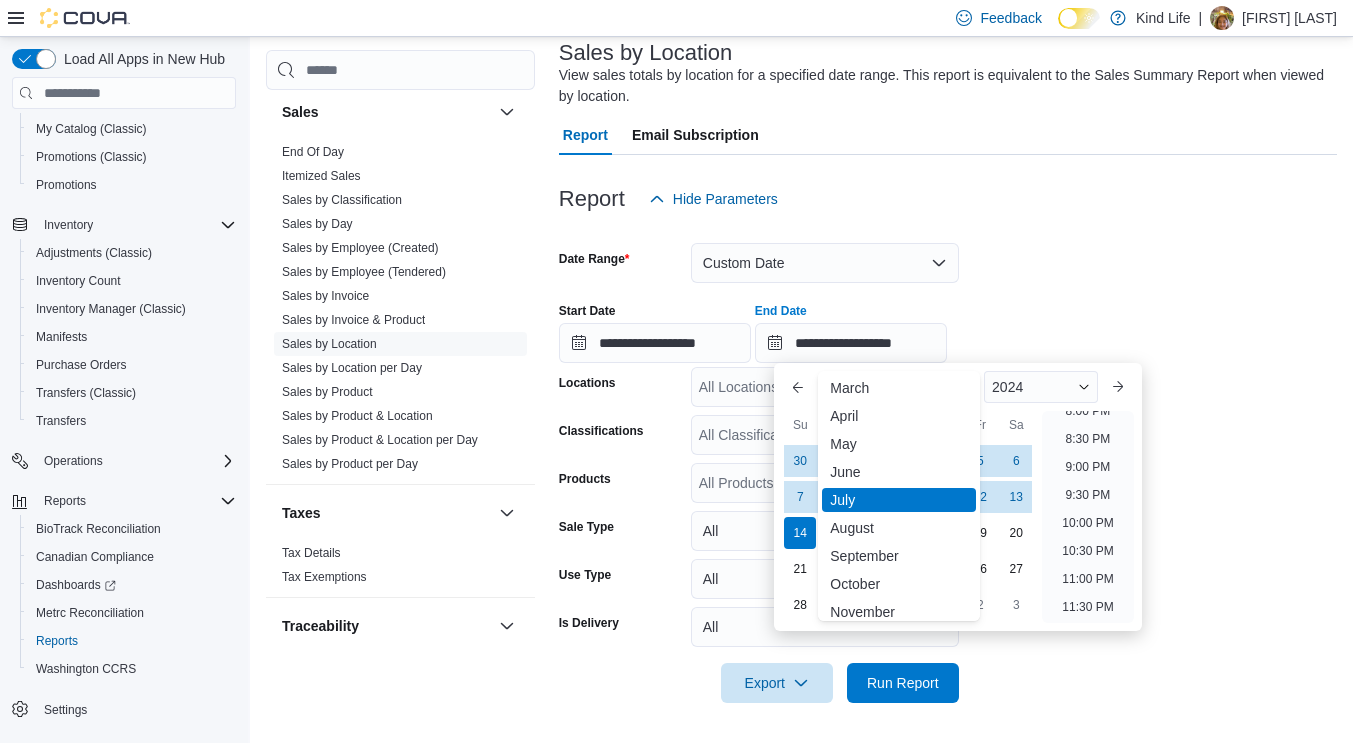 scroll, scrollTop: 98, scrollLeft: 0, axis: vertical 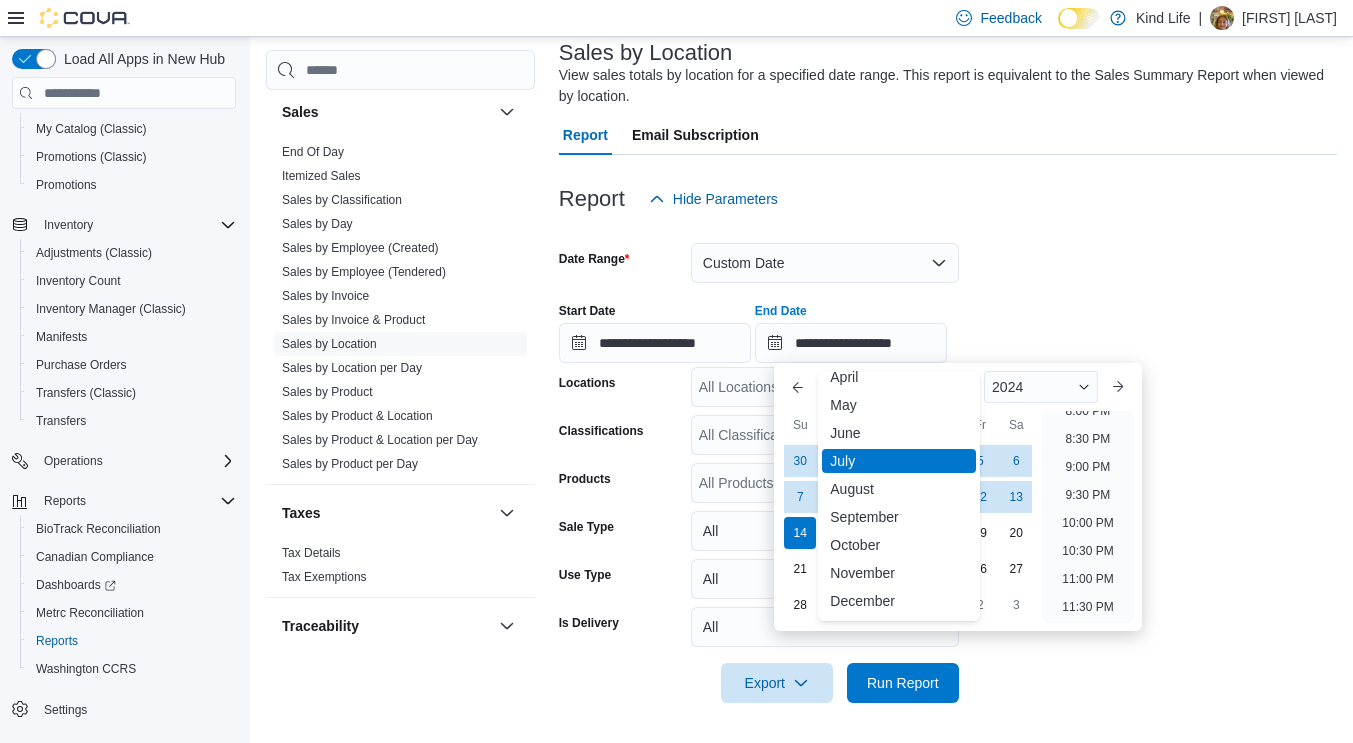 click on "December" at bounding box center (899, 601) 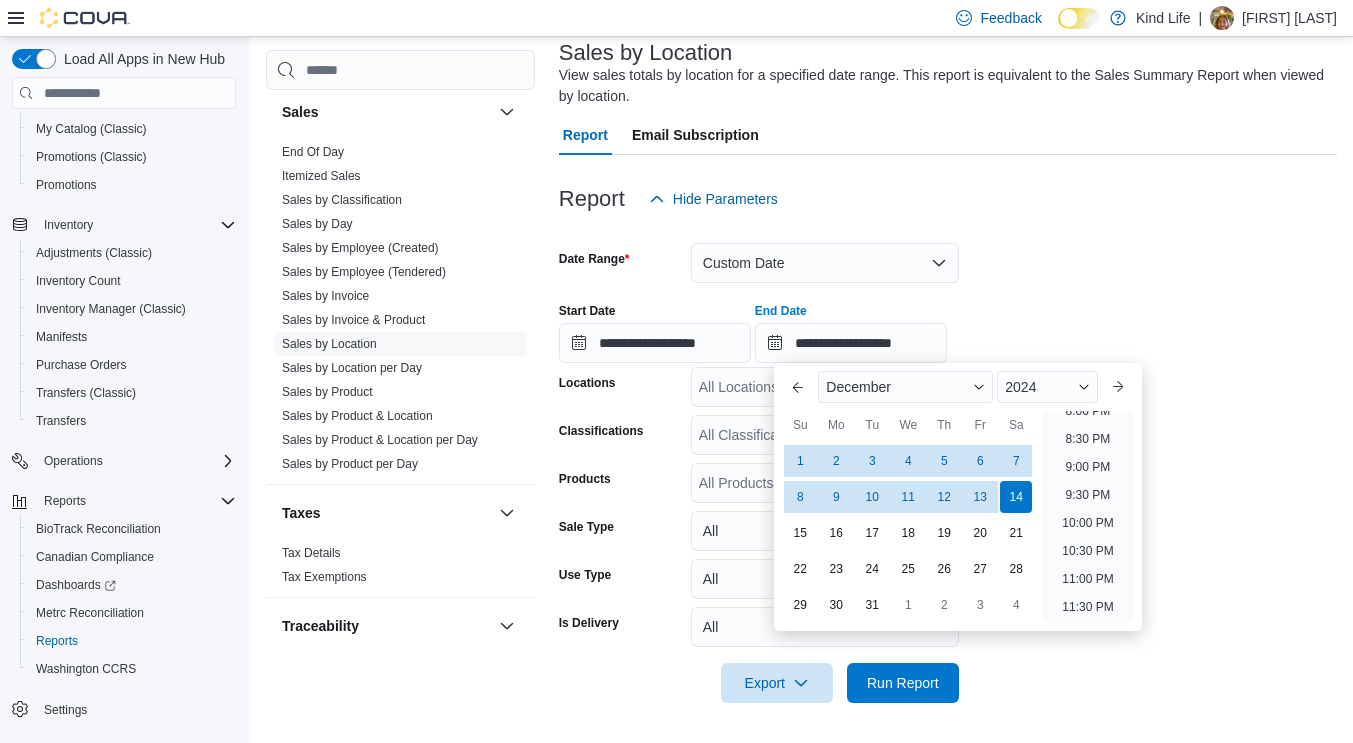 click on "31" at bounding box center [872, 605] 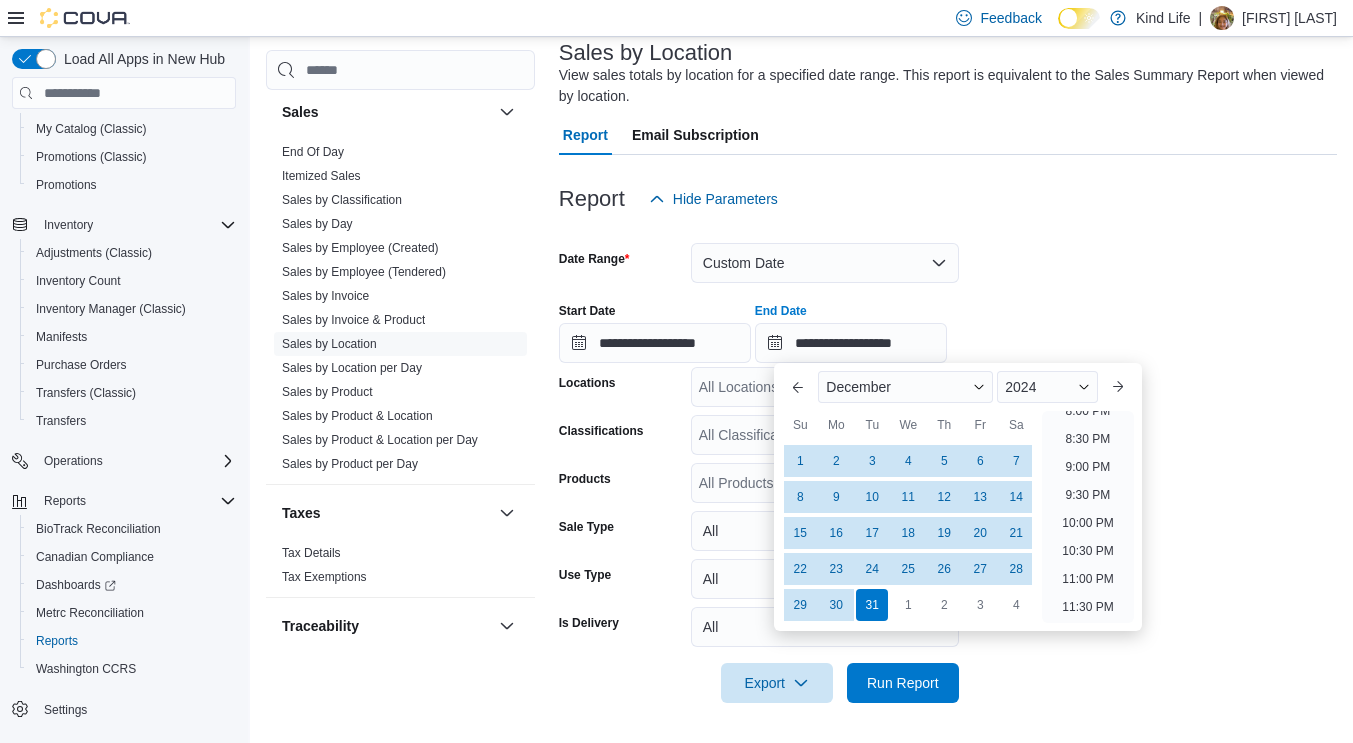 click on "10:30 PM" at bounding box center [1087, 551] 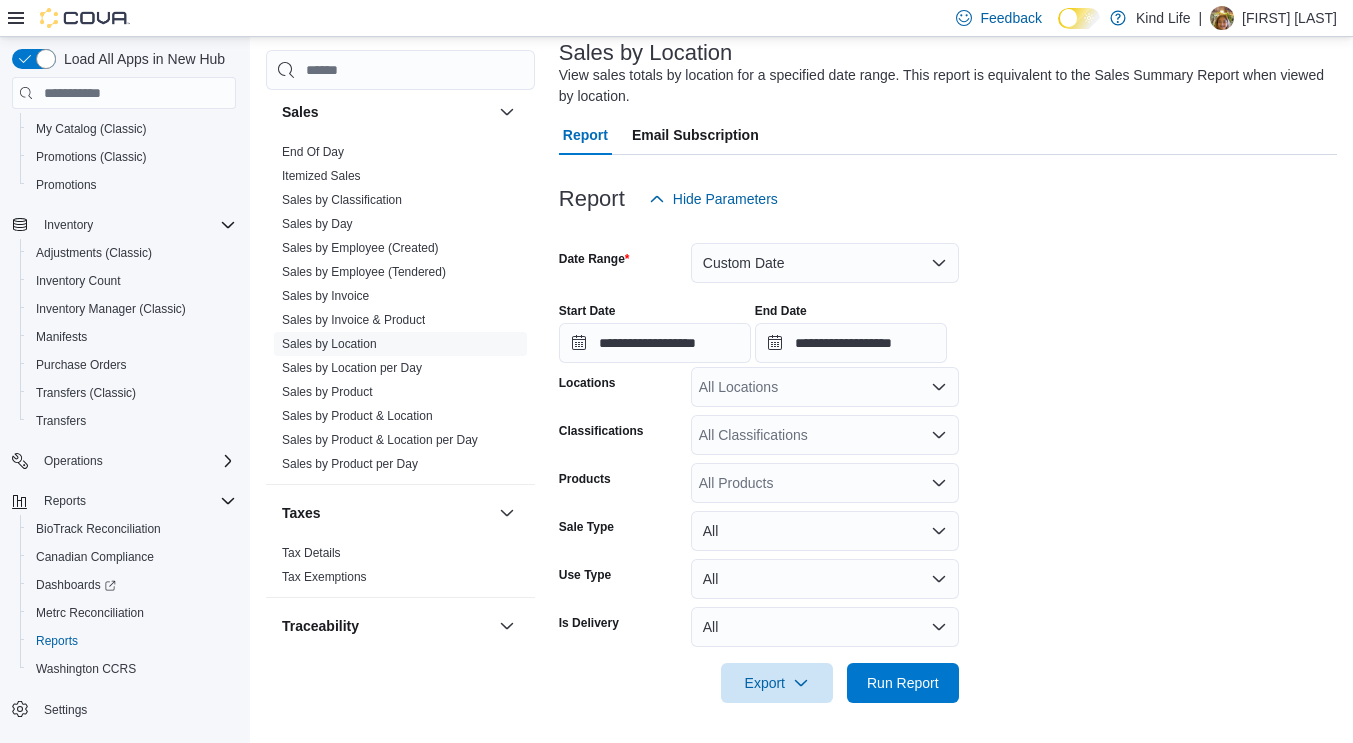 click on "**********" at bounding box center [948, 461] 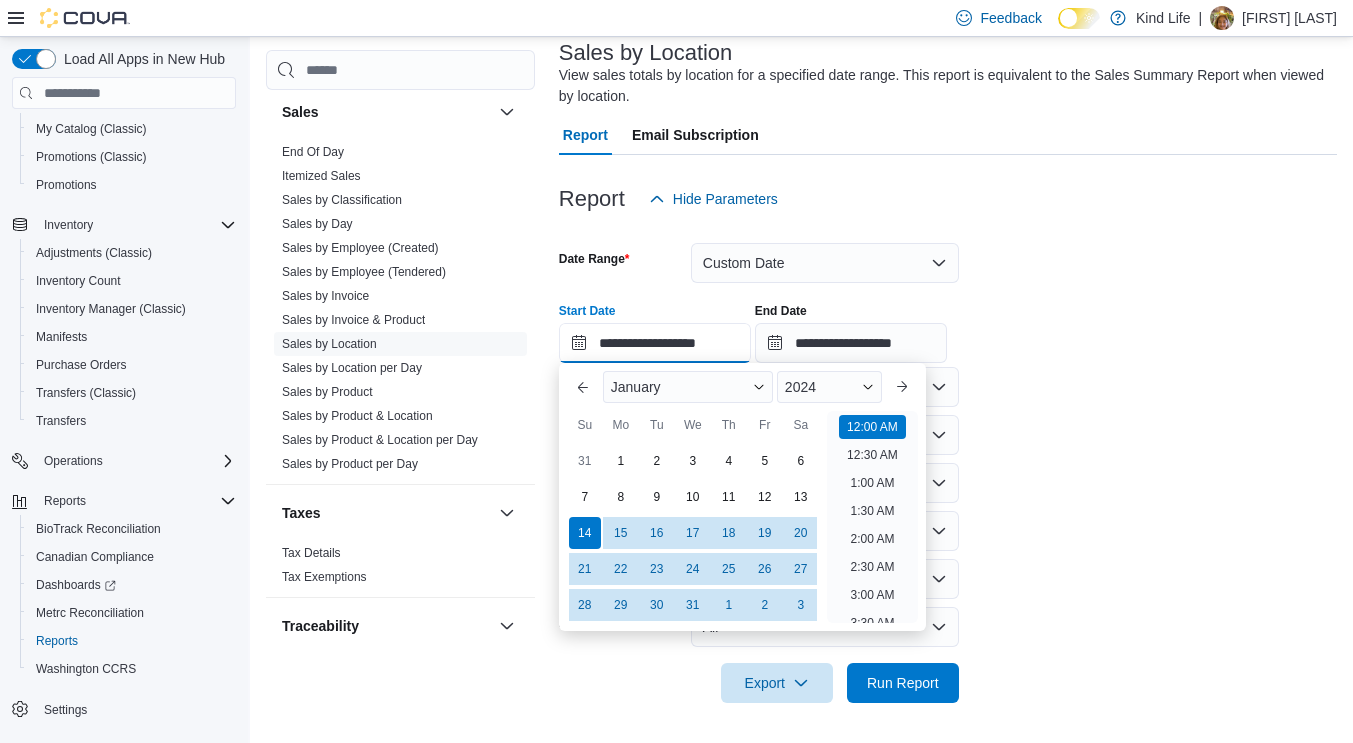 click on "**********" at bounding box center [655, 343] 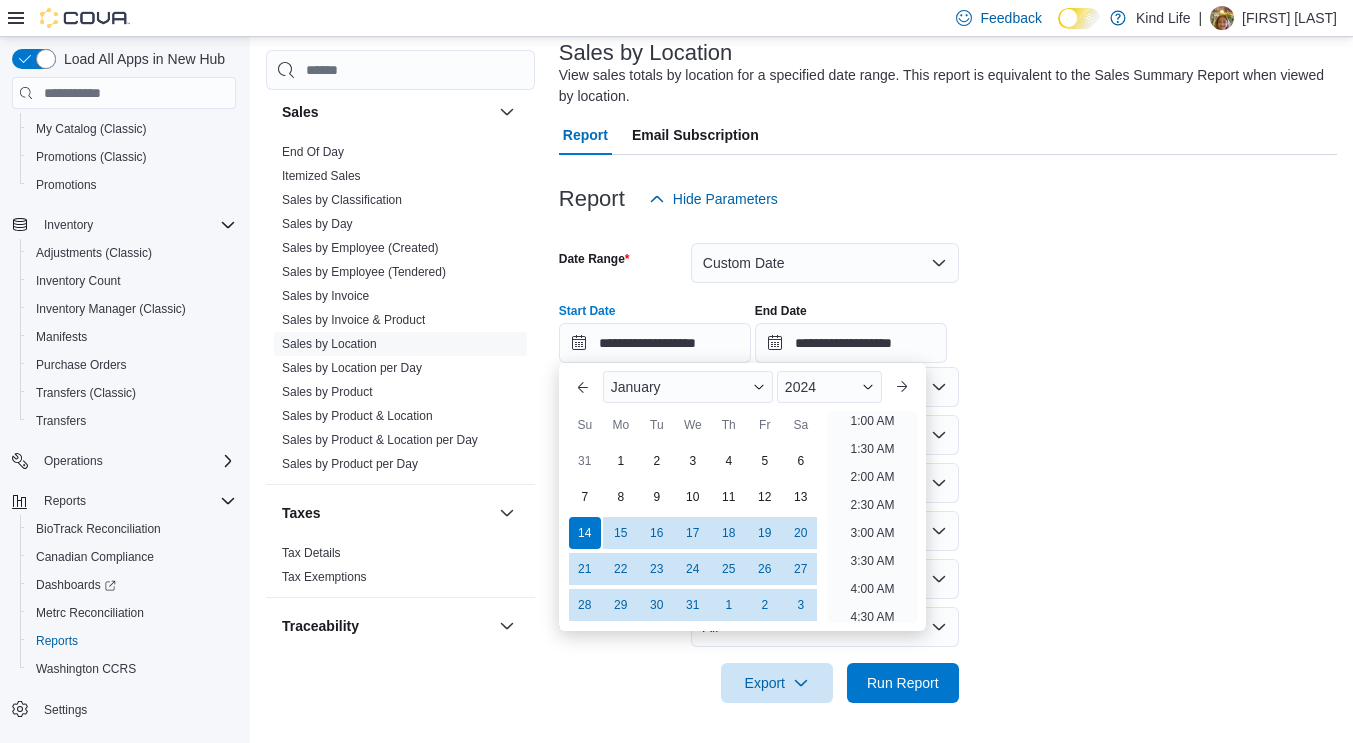 click on "1" at bounding box center [621, 461] 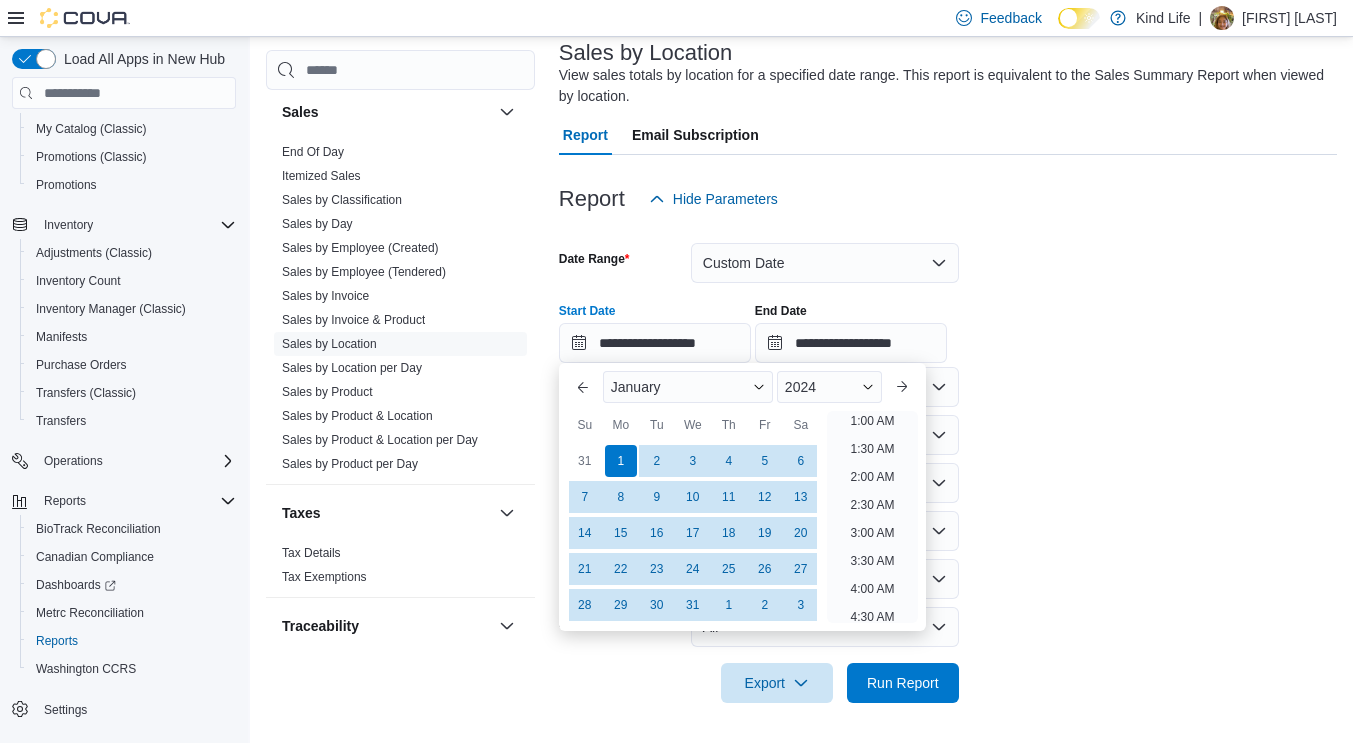 scroll, scrollTop: 4, scrollLeft: 0, axis: vertical 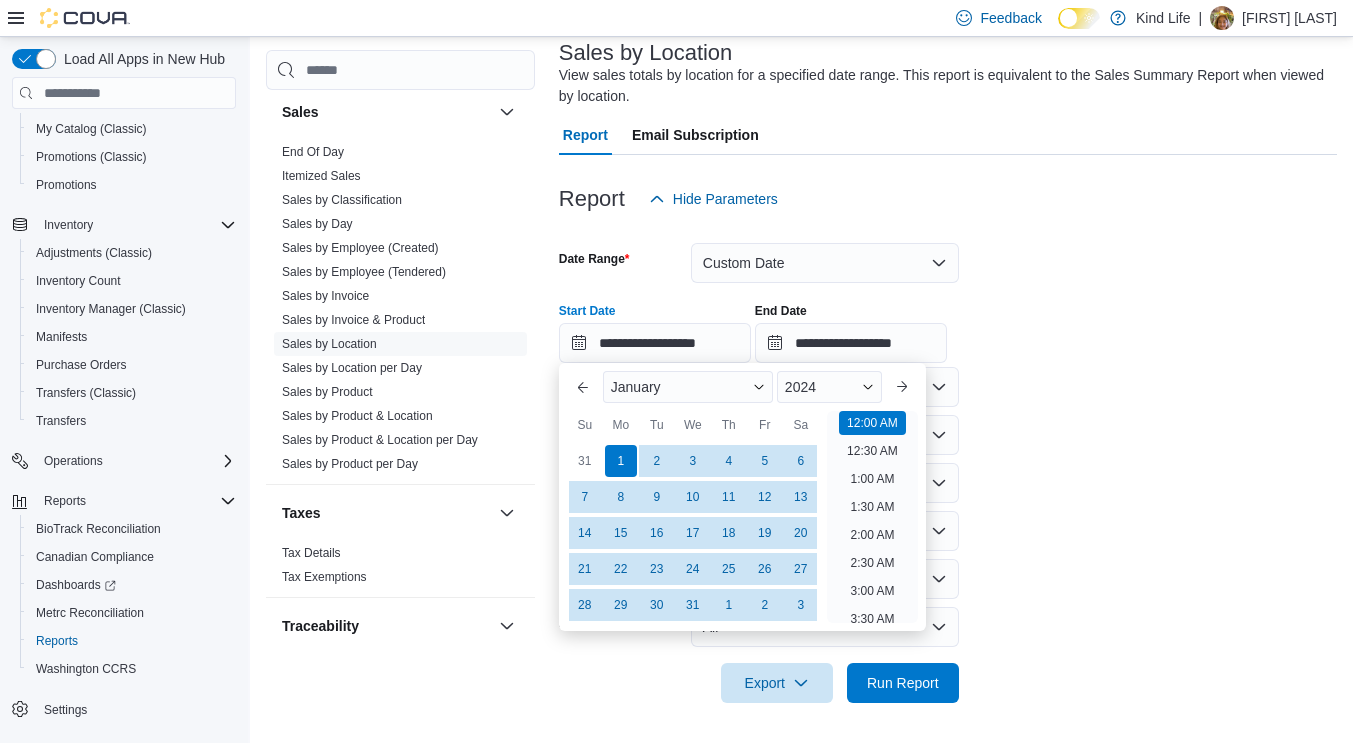 click on "**********" at bounding box center (948, 461) 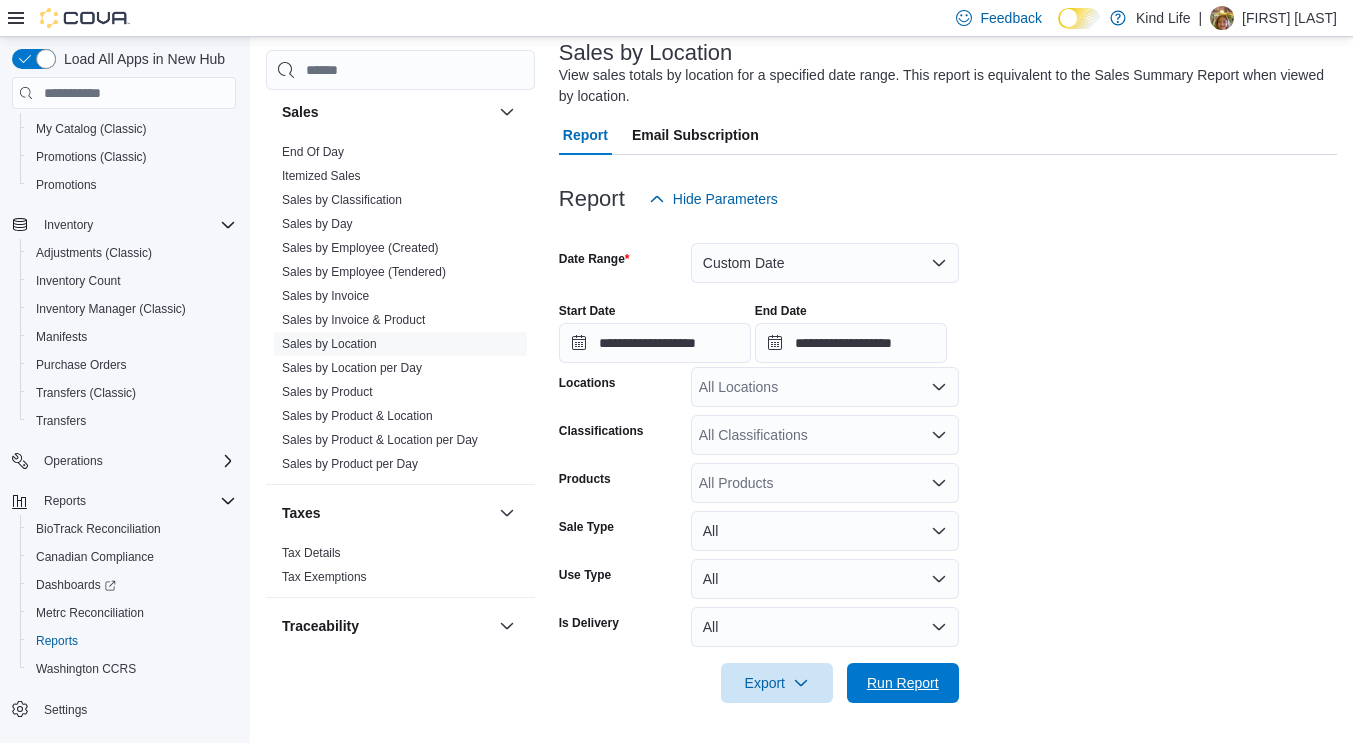 click on "Run Report" at bounding box center (903, 683) 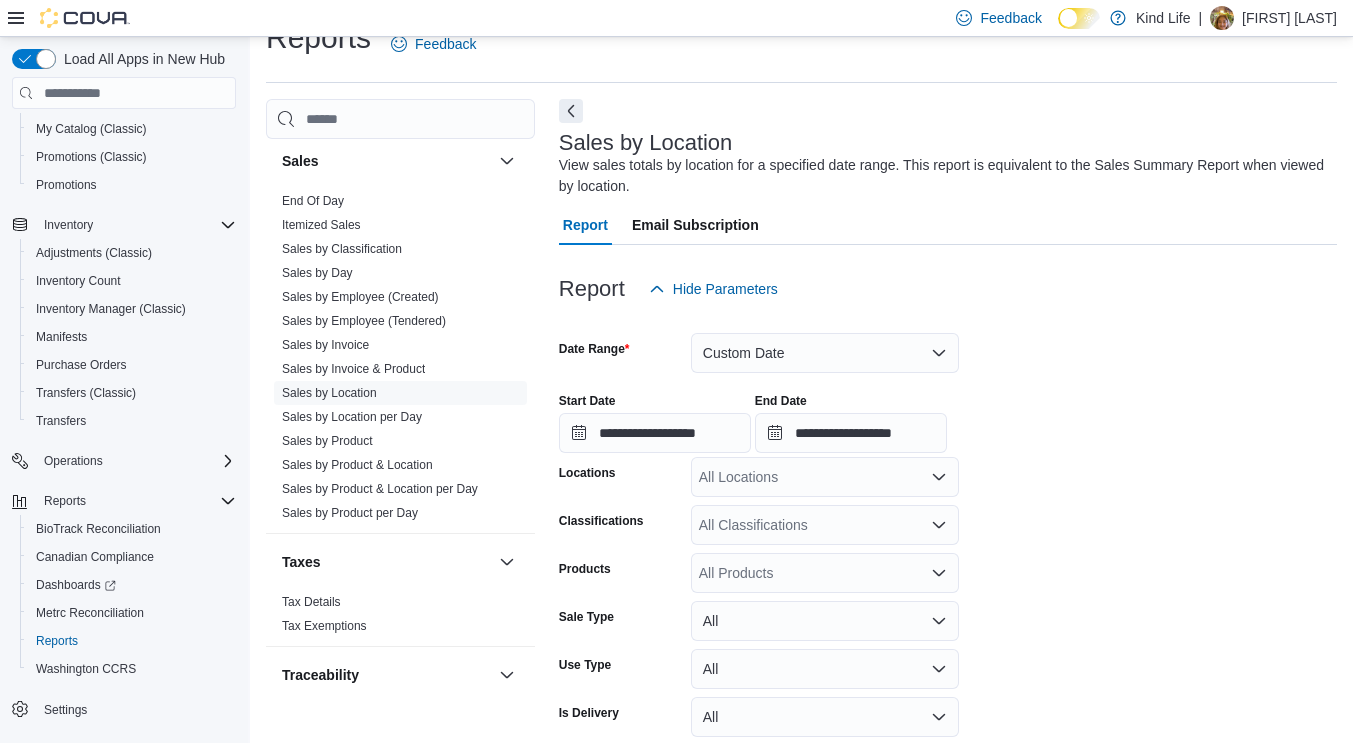 scroll, scrollTop: 0, scrollLeft: 0, axis: both 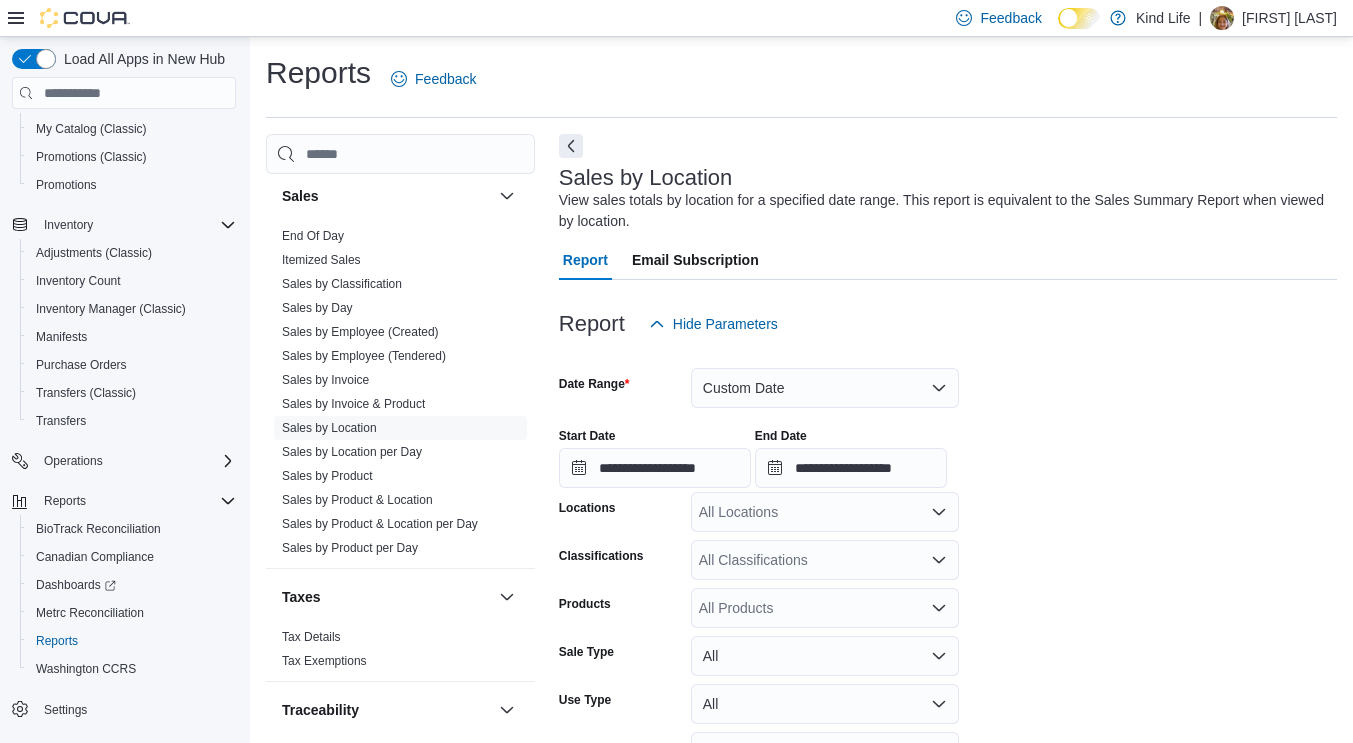 click at bounding box center [571, 146] 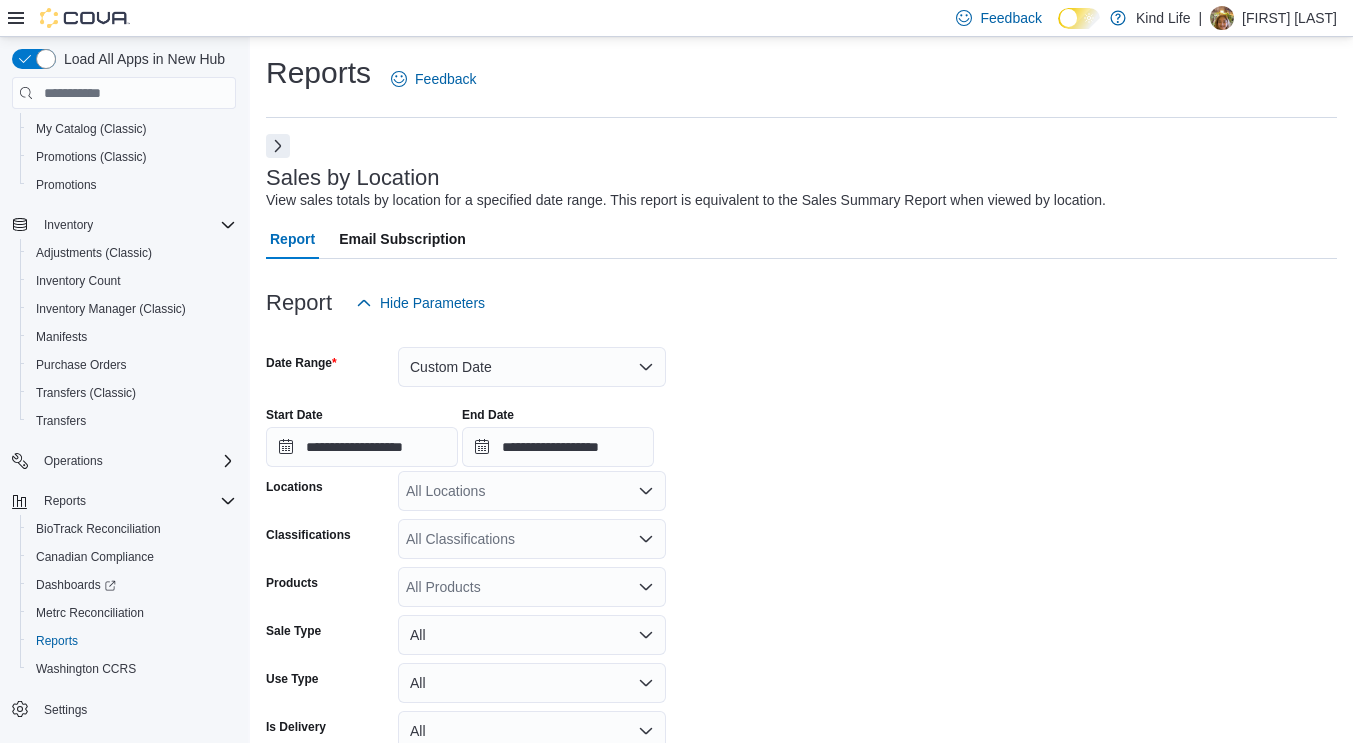 click on "Report Email Subscription" at bounding box center (801, 239) 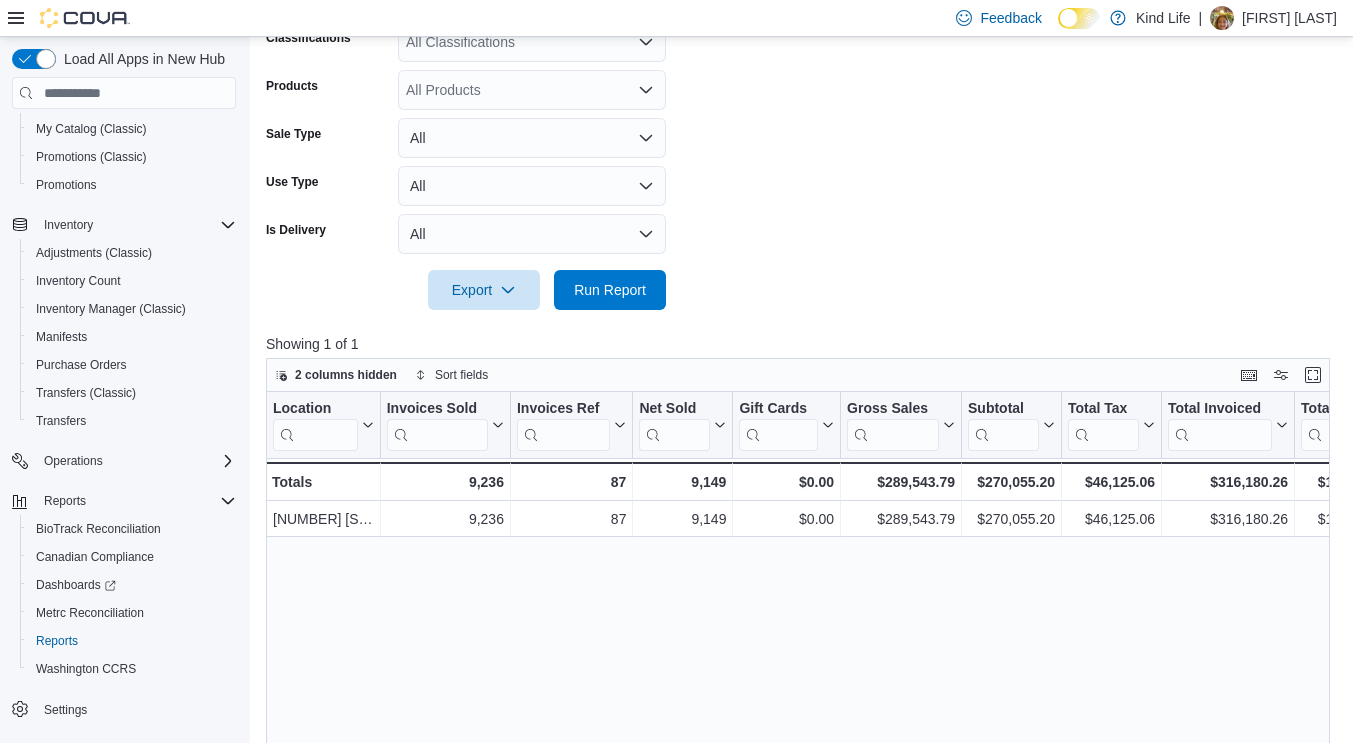 scroll, scrollTop: 499, scrollLeft: 0, axis: vertical 